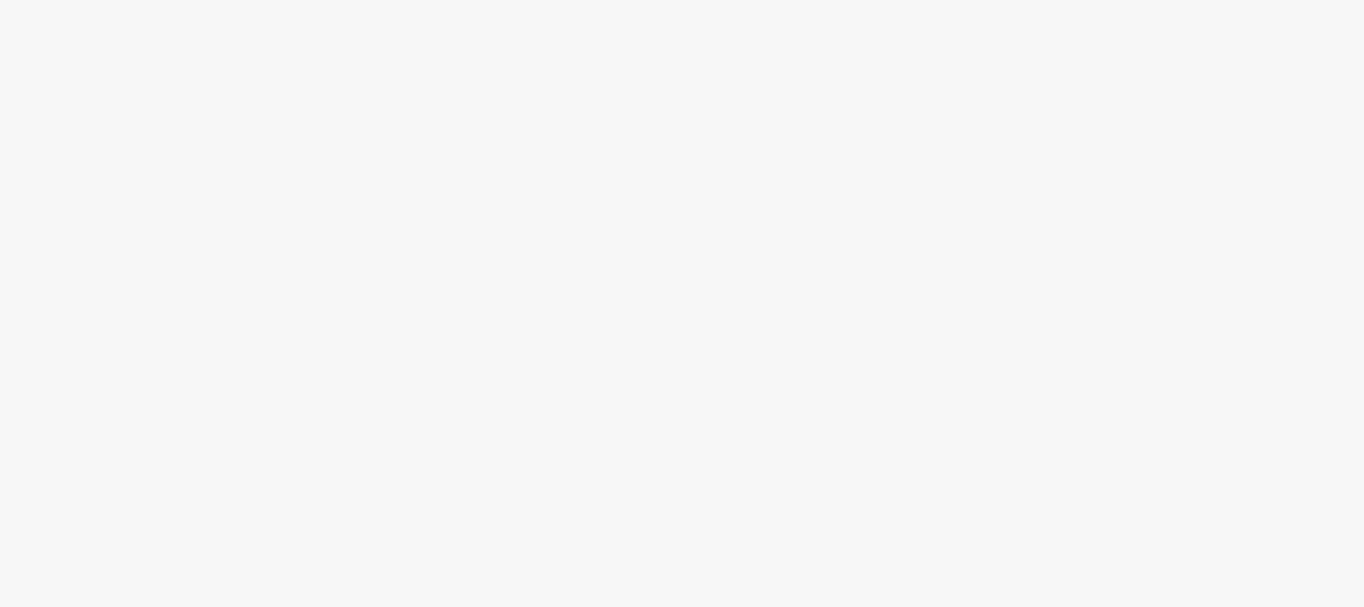 scroll, scrollTop: 0, scrollLeft: 0, axis: both 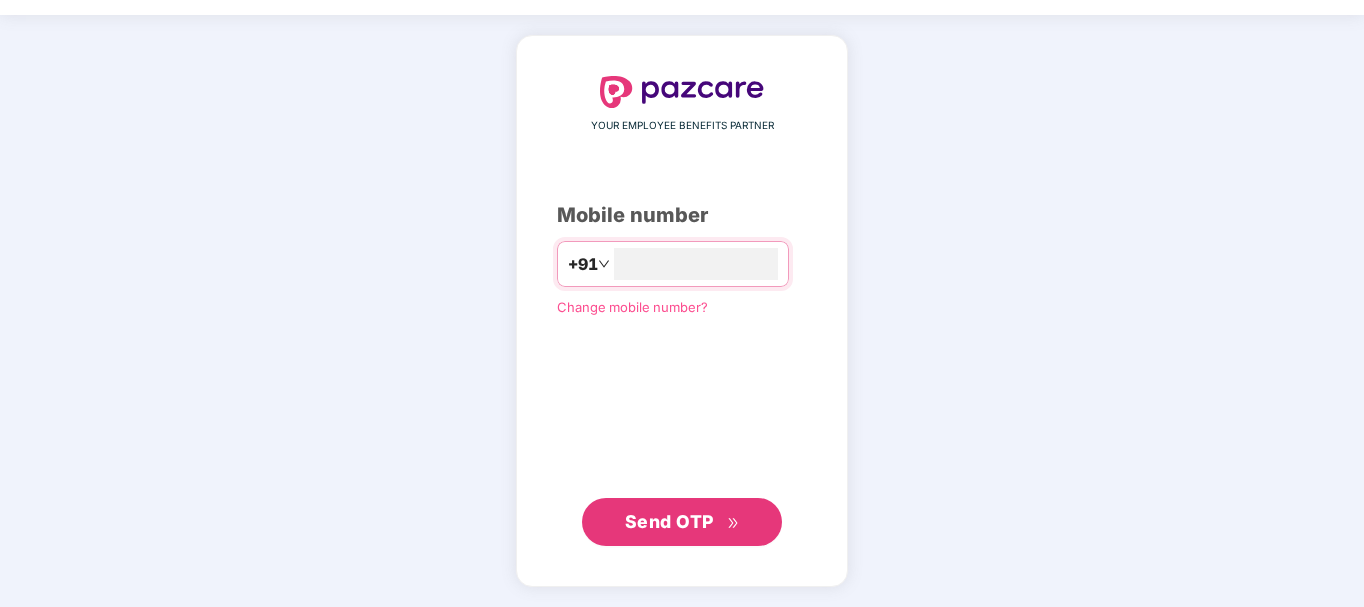 type on "**********" 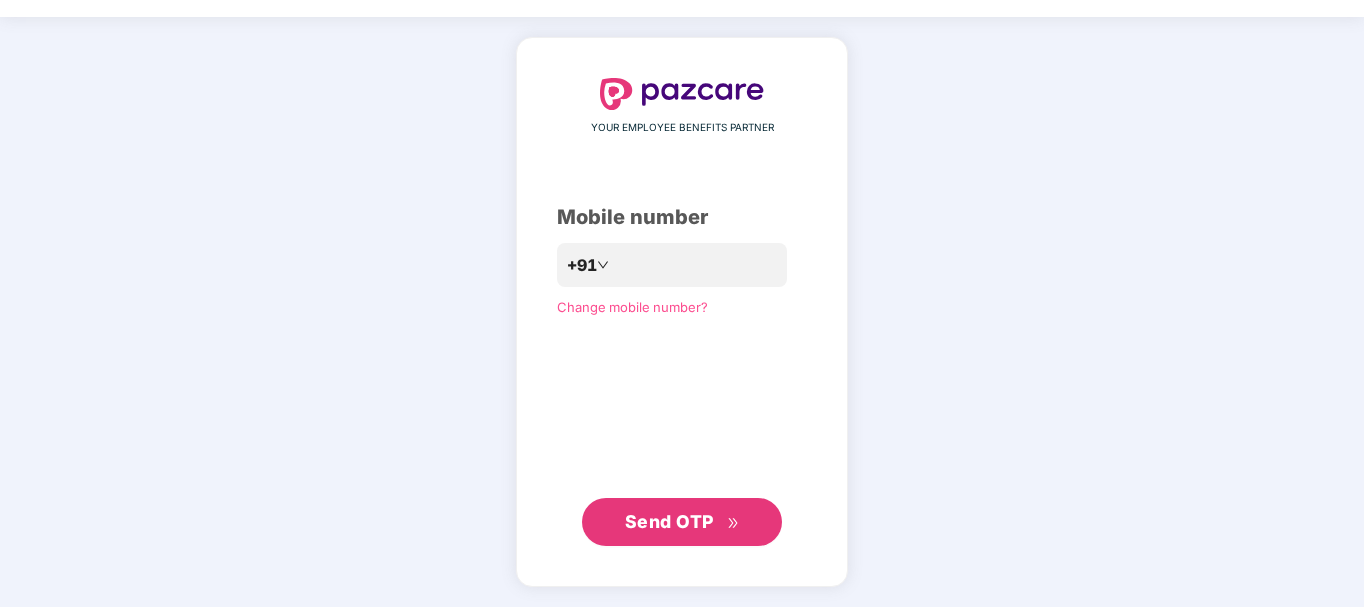 scroll, scrollTop: 55, scrollLeft: 0, axis: vertical 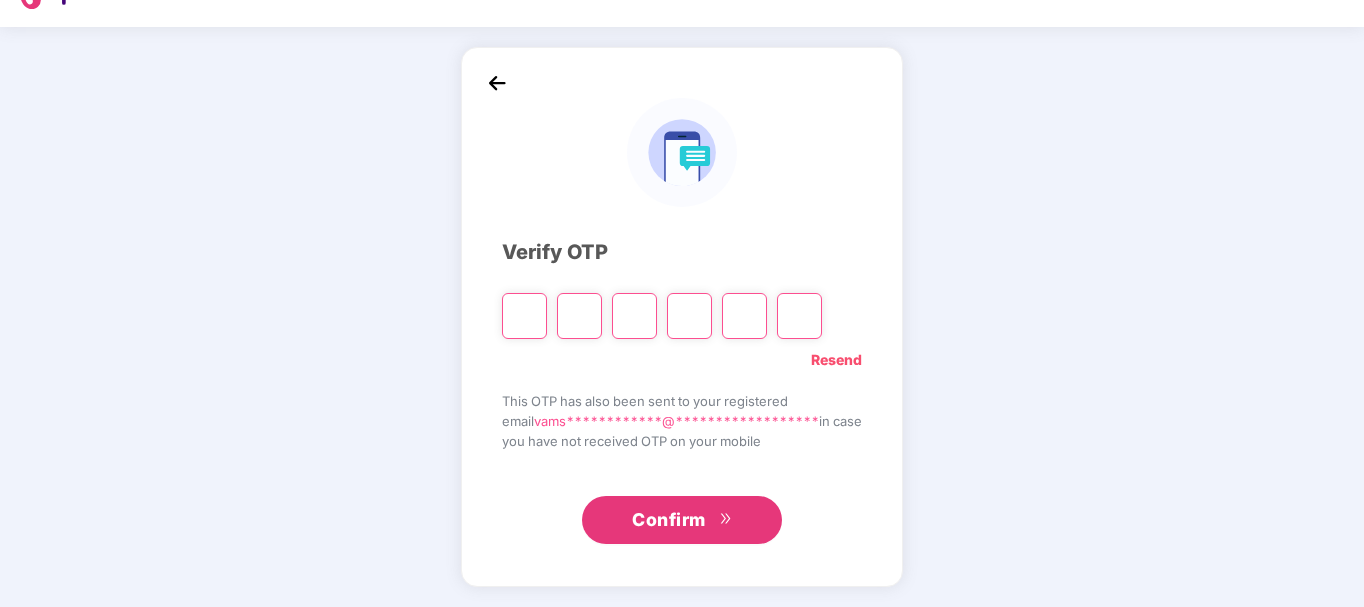type on "*" 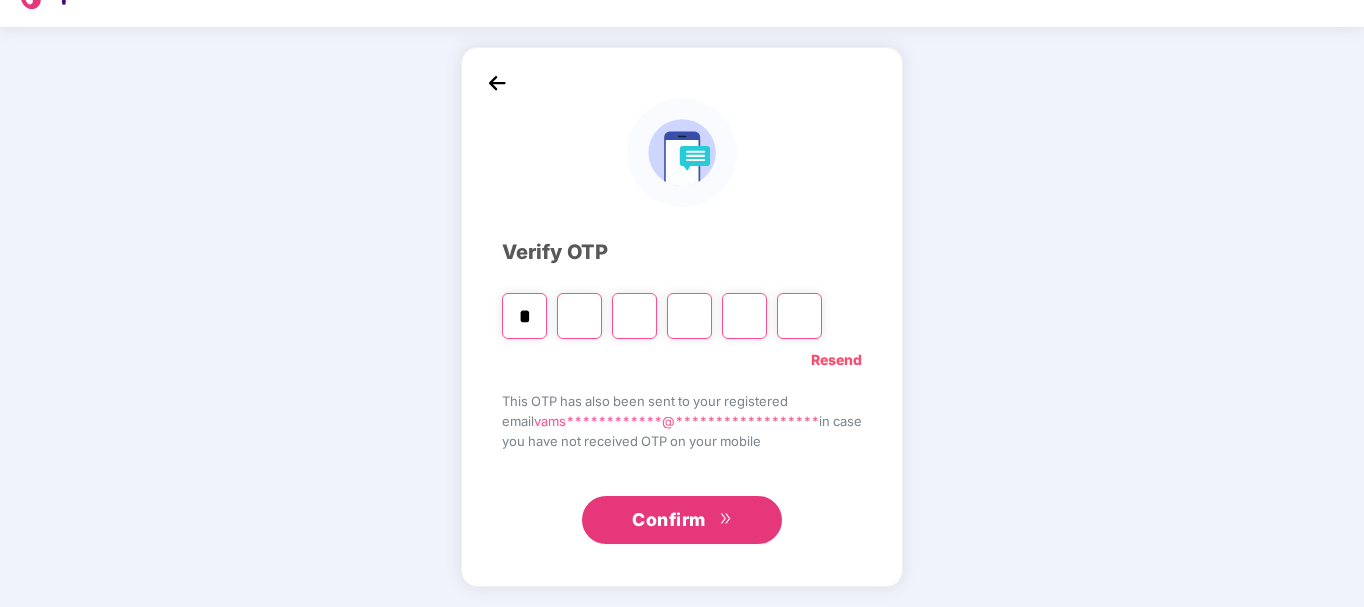 type on "*" 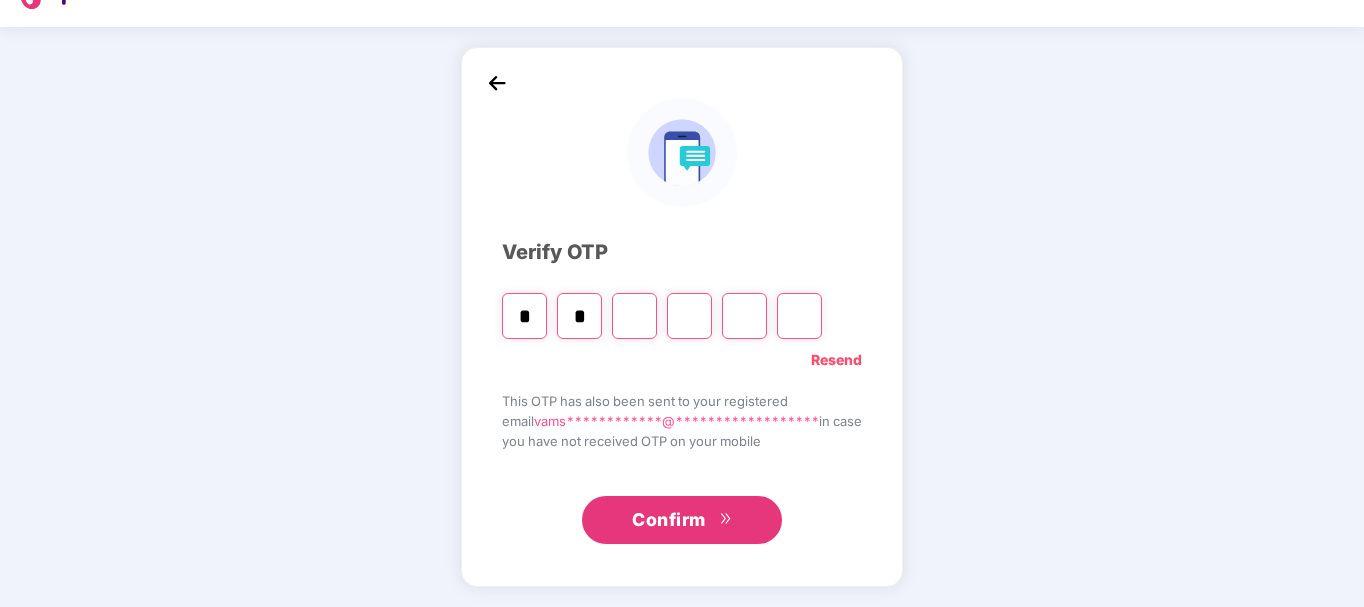 type on "*" 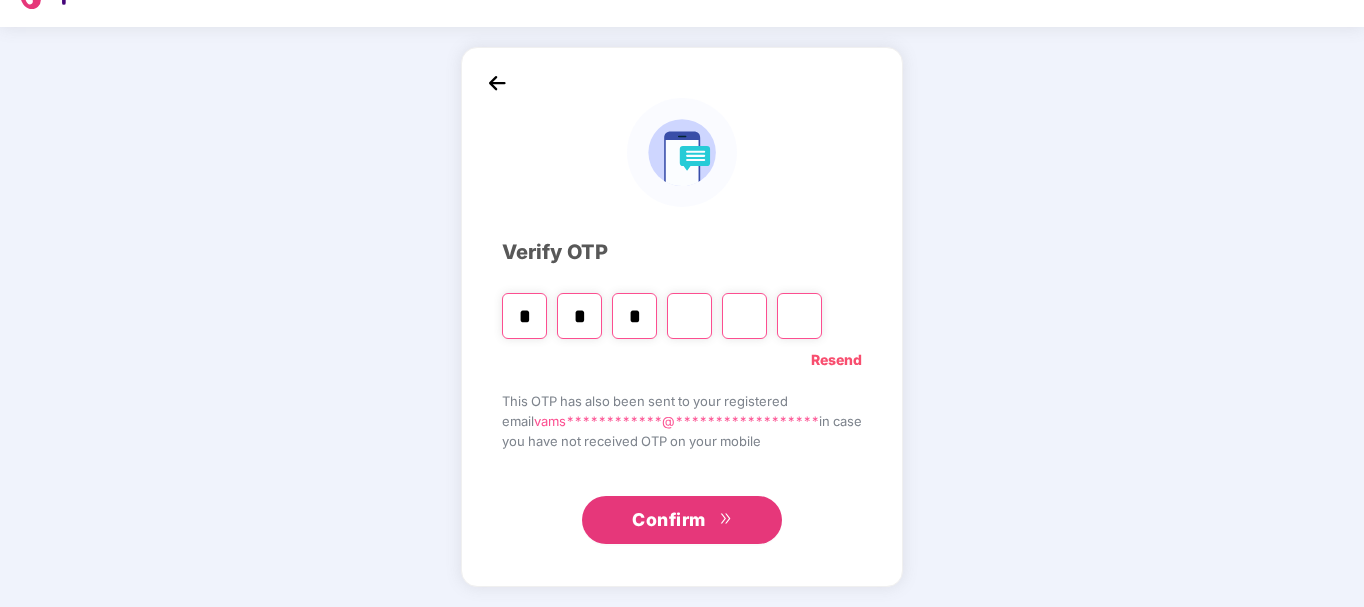 type on "*" 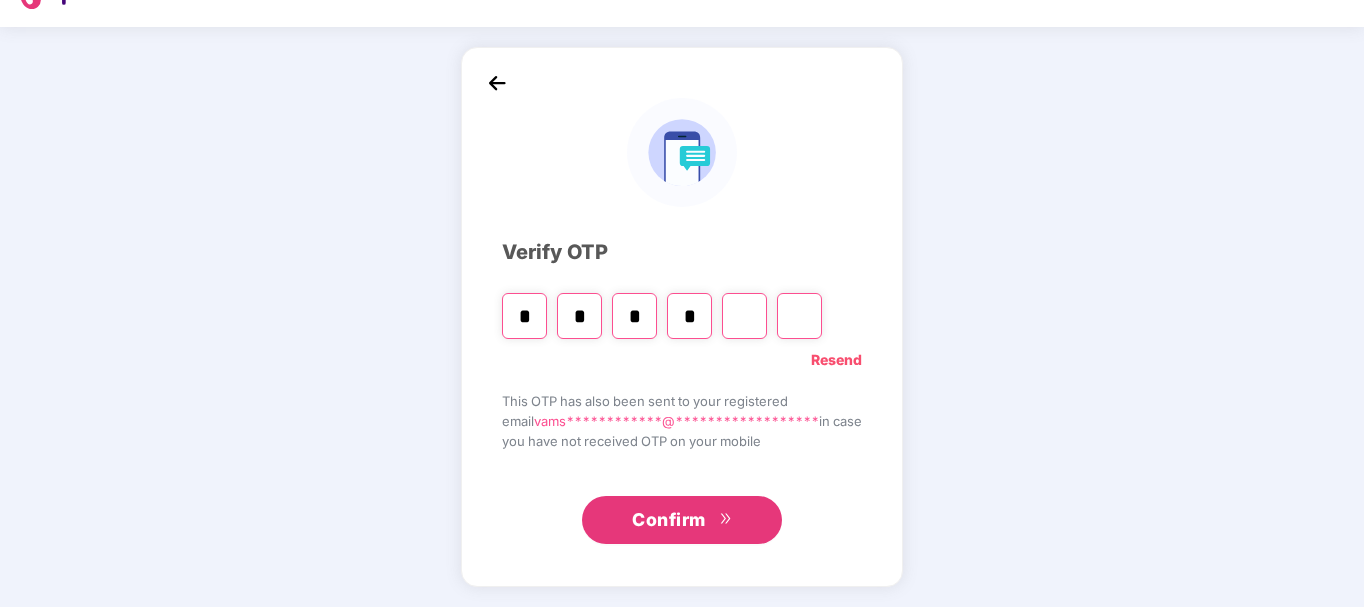type on "*" 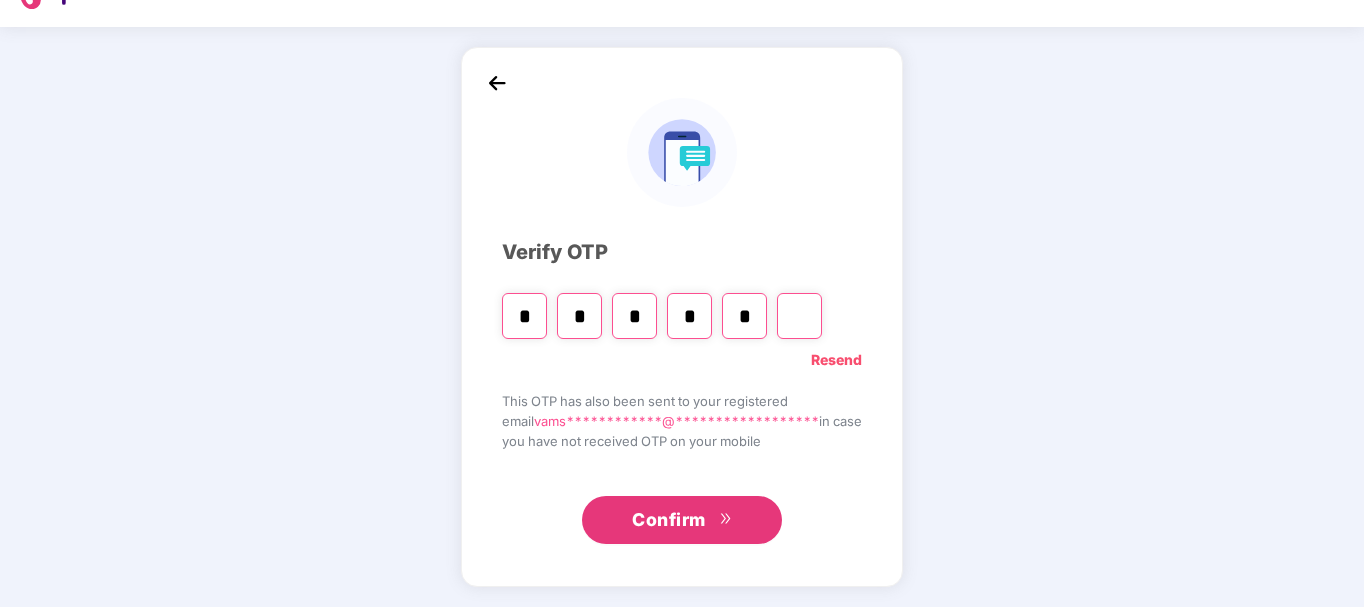 type on "*" 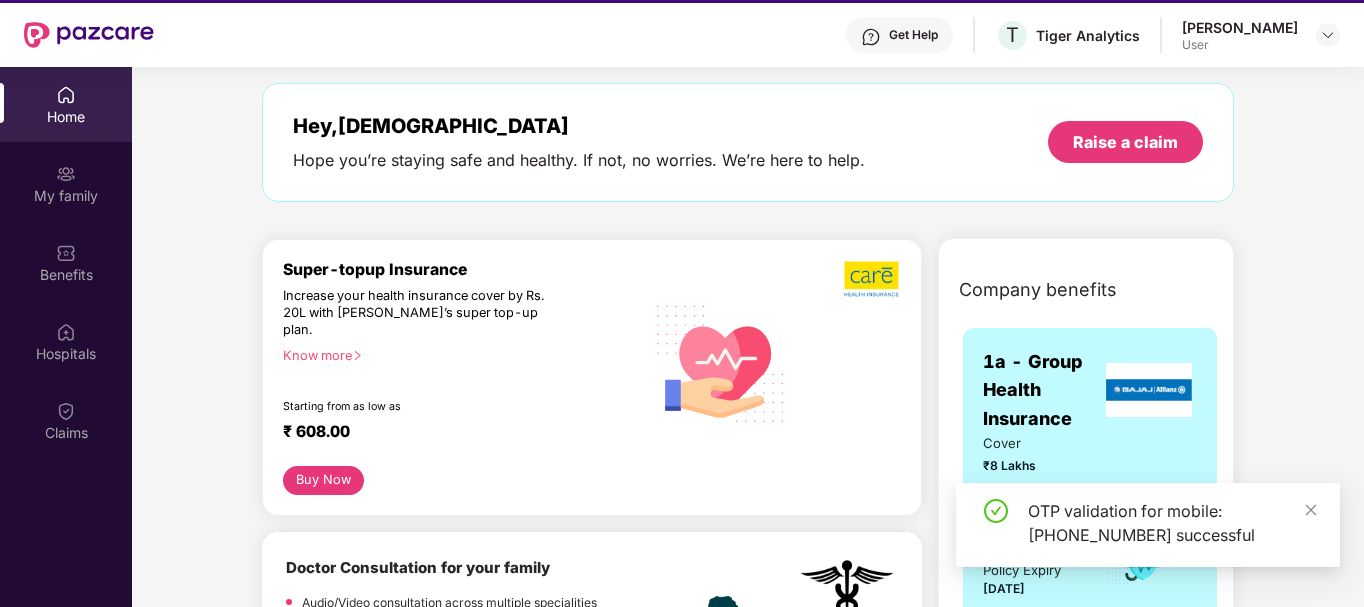 scroll, scrollTop: 103, scrollLeft: 0, axis: vertical 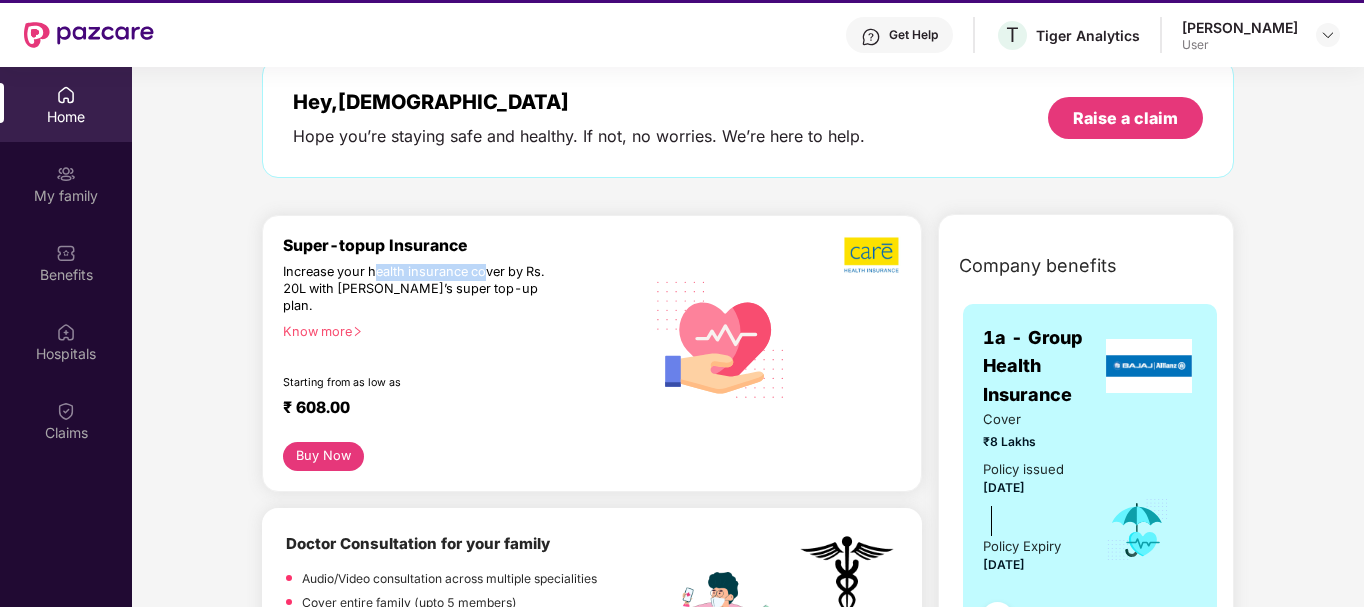 drag, startPoint x: 377, startPoint y: 270, endPoint x: 484, endPoint y: 268, distance: 107.01869 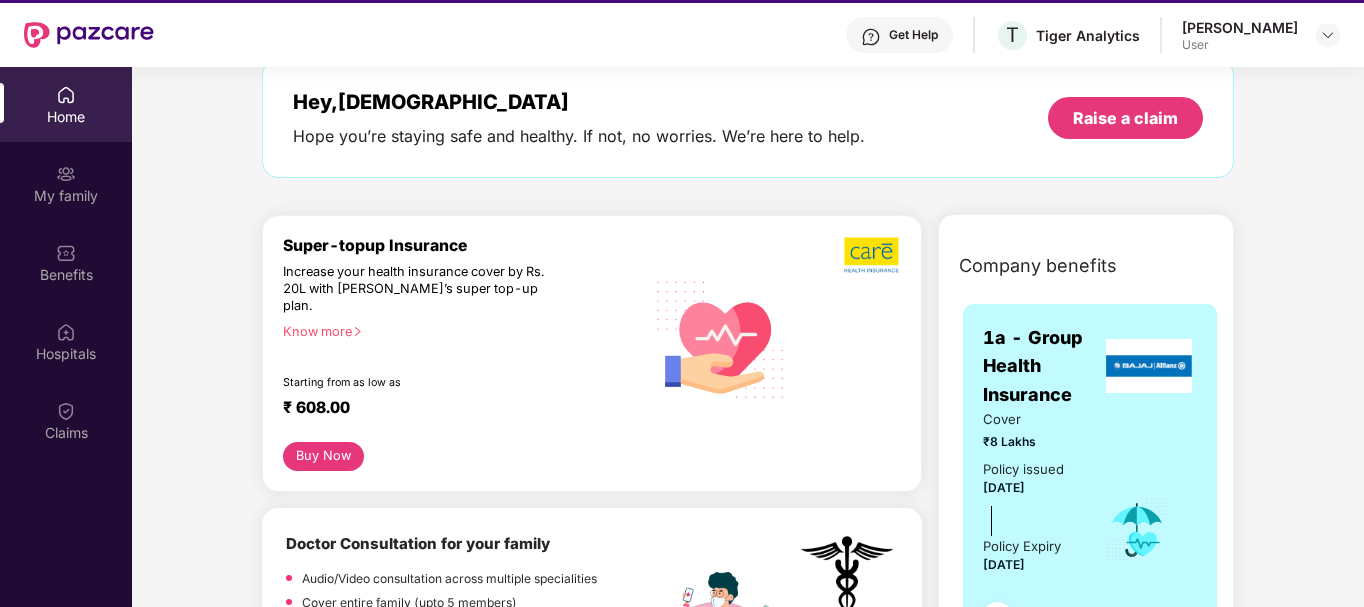 click on "Increase your health insurance cover by Rs. 20L with [PERSON_NAME]’s super top-up plan." at bounding box center [420, 289] 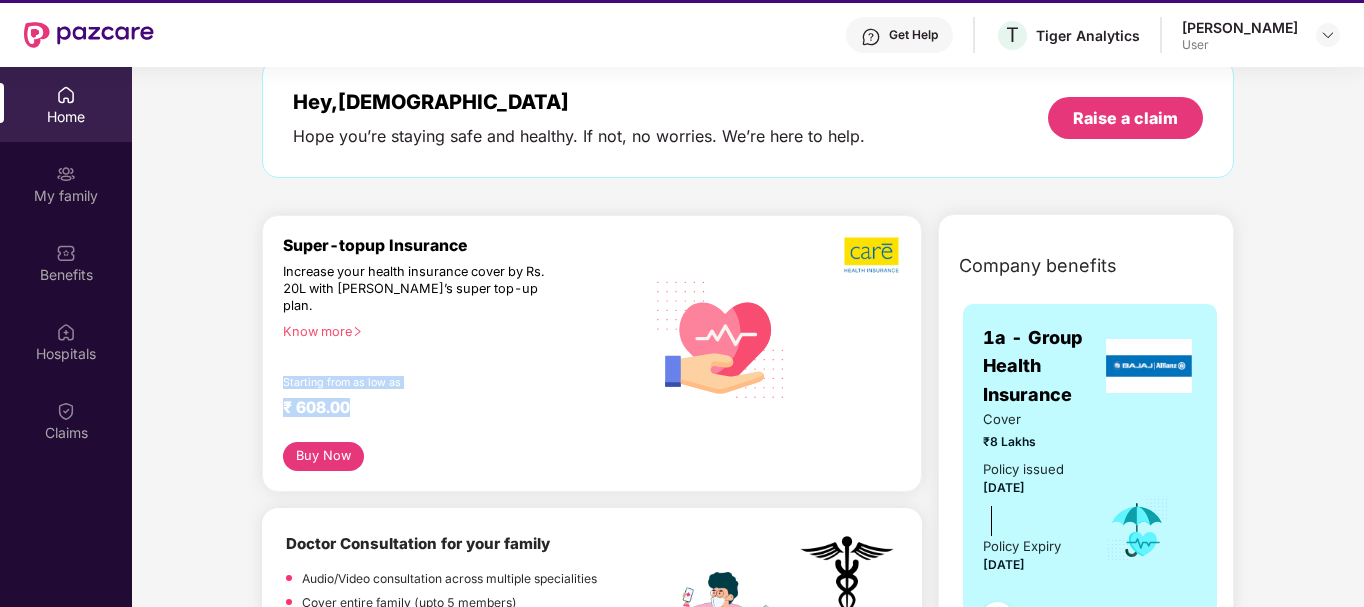 drag, startPoint x: 377, startPoint y: 373, endPoint x: 357, endPoint y: 313, distance: 63.245552 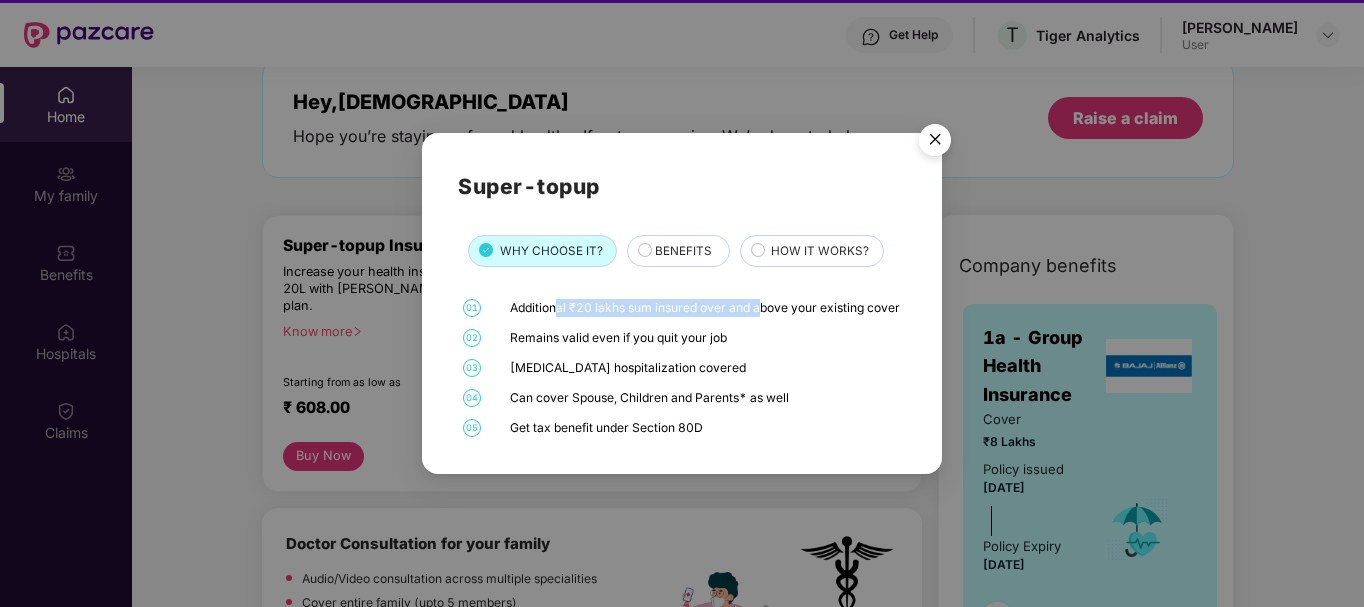 drag, startPoint x: 559, startPoint y: 302, endPoint x: 760, endPoint y: 306, distance: 201.0398 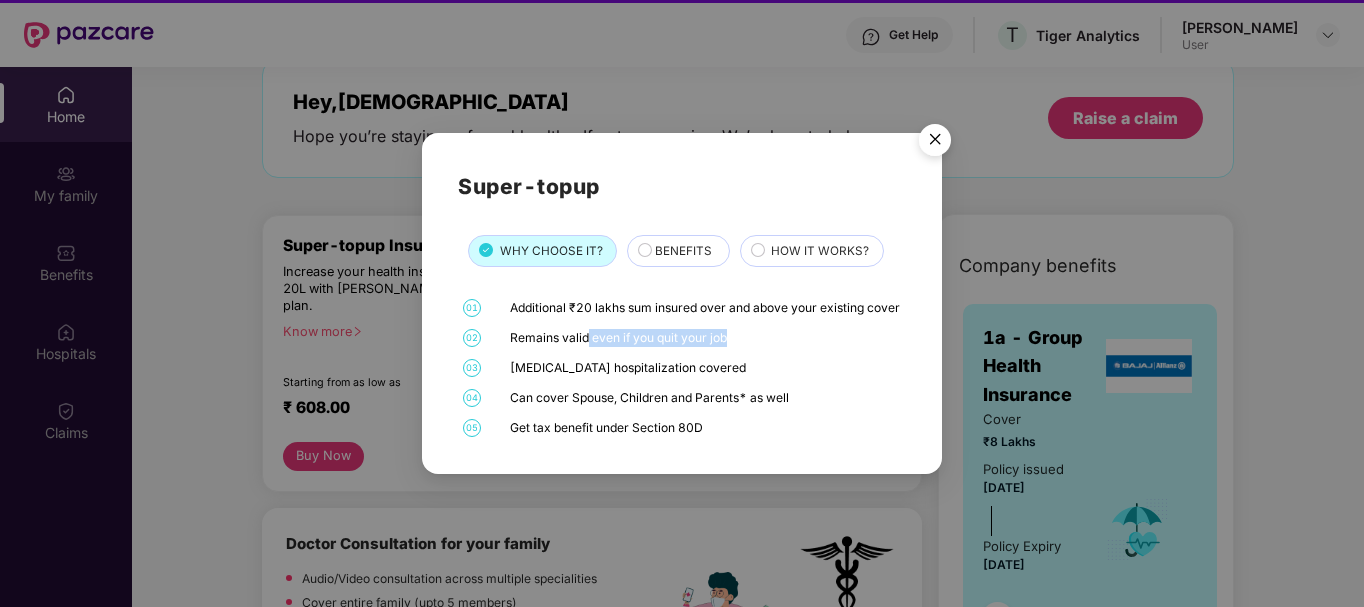 drag, startPoint x: 585, startPoint y: 351, endPoint x: 722, endPoint y: 349, distance: 137.0146 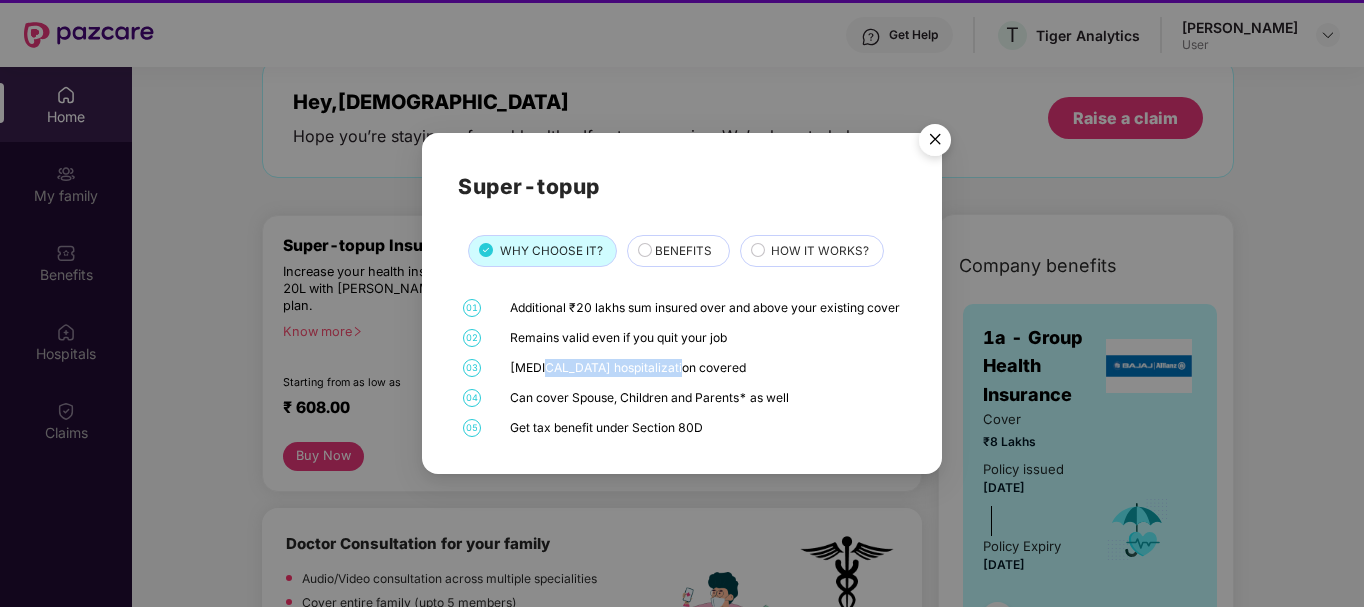 drag, startPoint x: 543, startPoint y: 373, endPoint x: 673, endPoint y: 372, distance: 130.00385 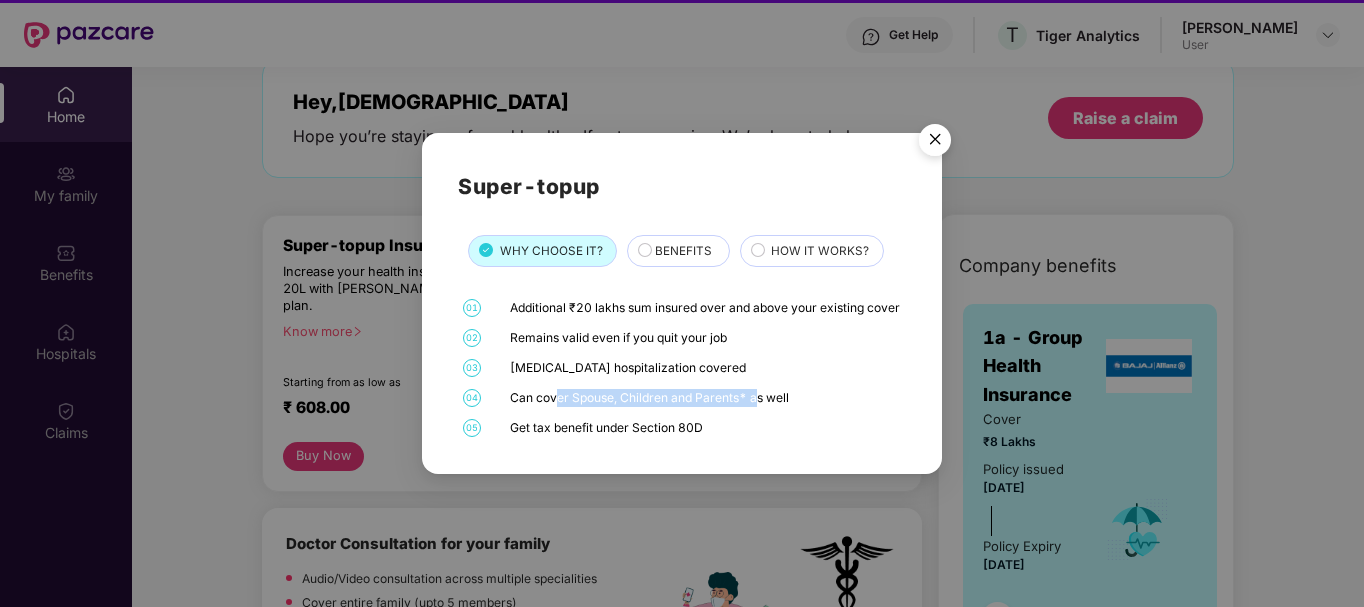 drag, startPoint x: 557, startPoint y: 407, endPoint x: 755, endPoint y: 403, distance: 198.0404 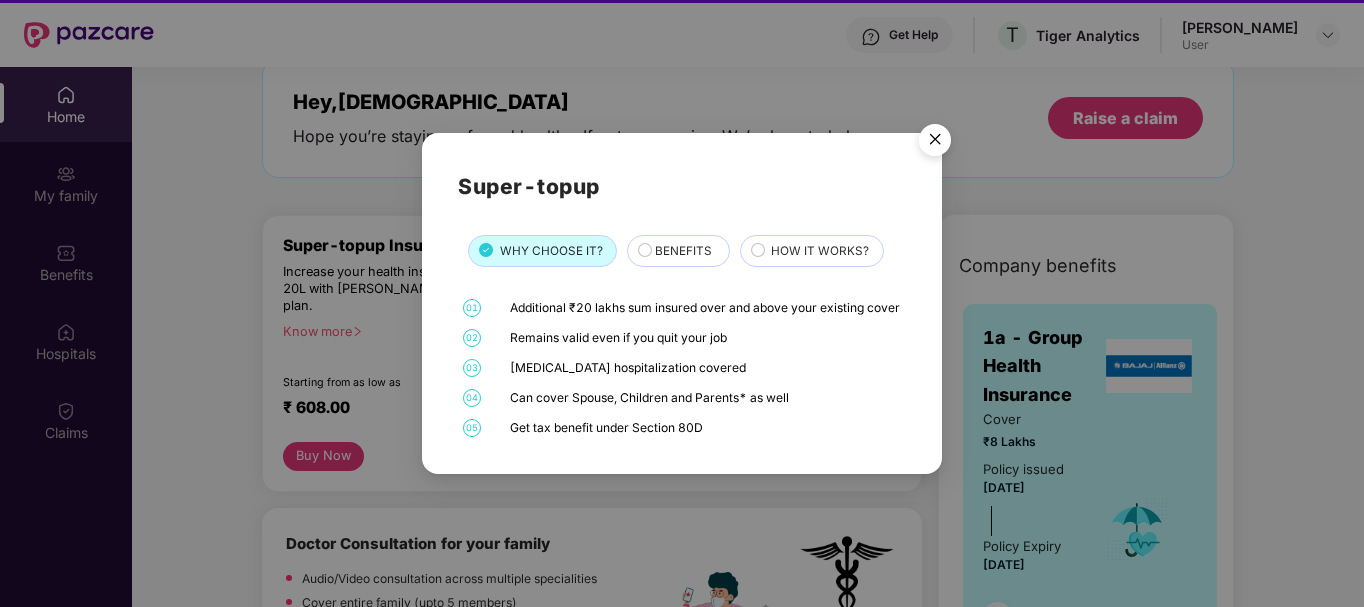 click on "BENEFITS" at bounding box center [683, 251] 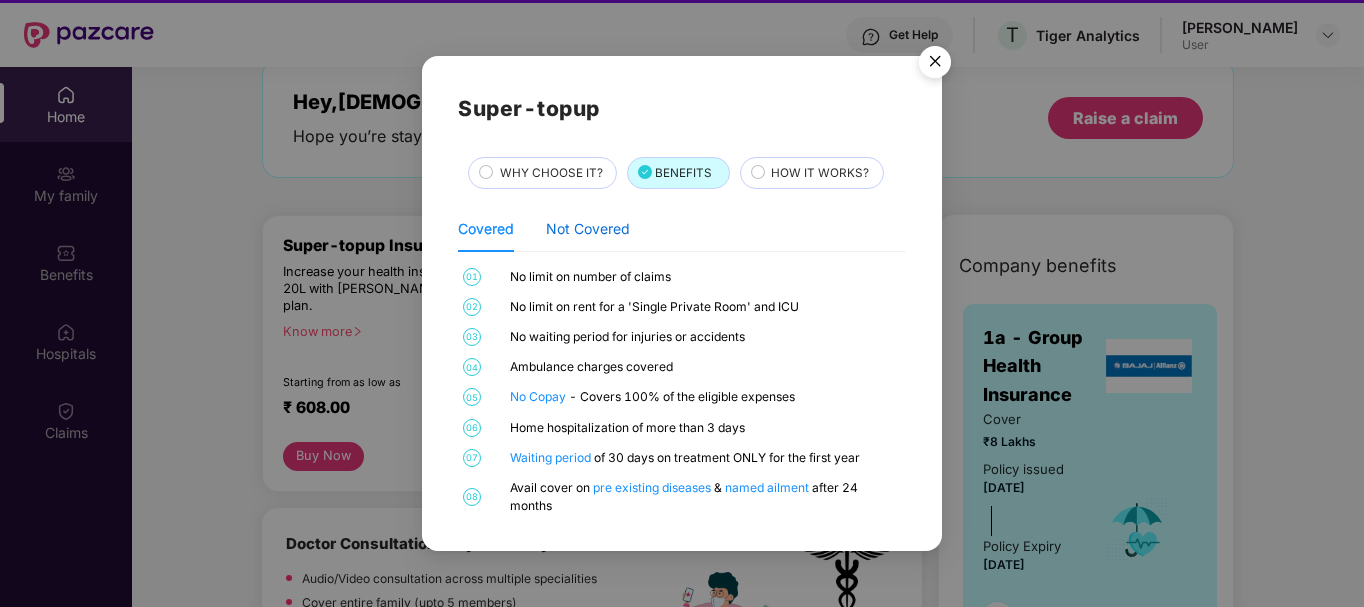 click on "Not Covered" at bounding box center [588, 229] 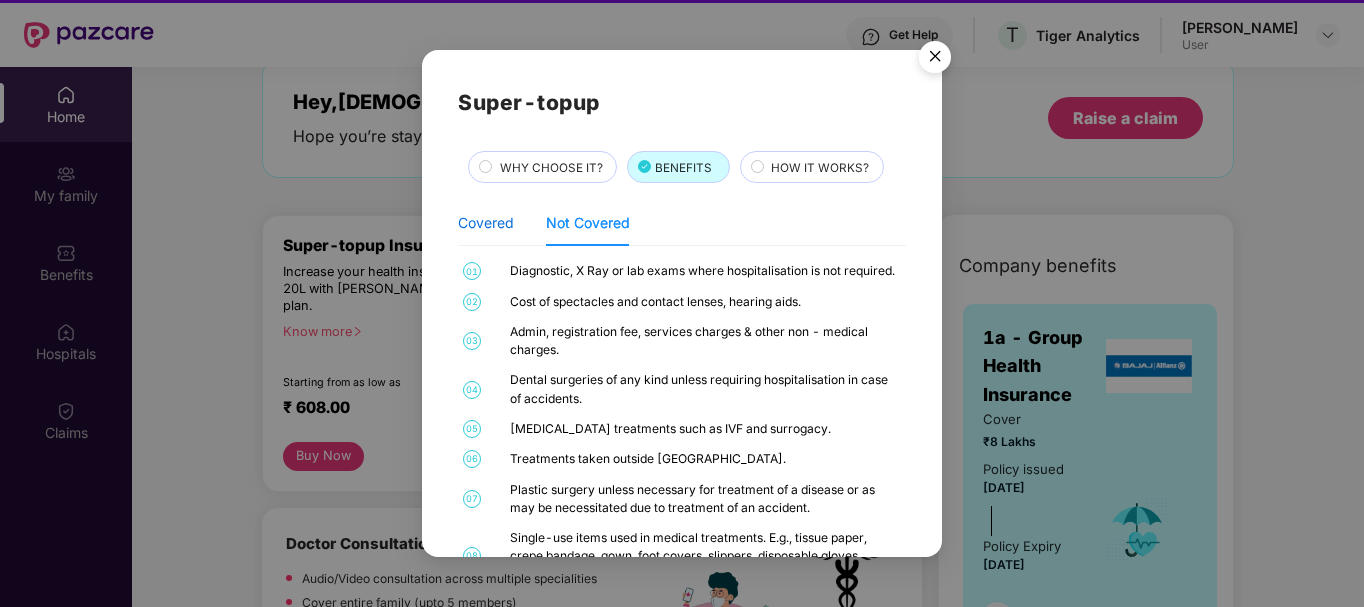 click on "Covered" at bounding box center (486, 223) 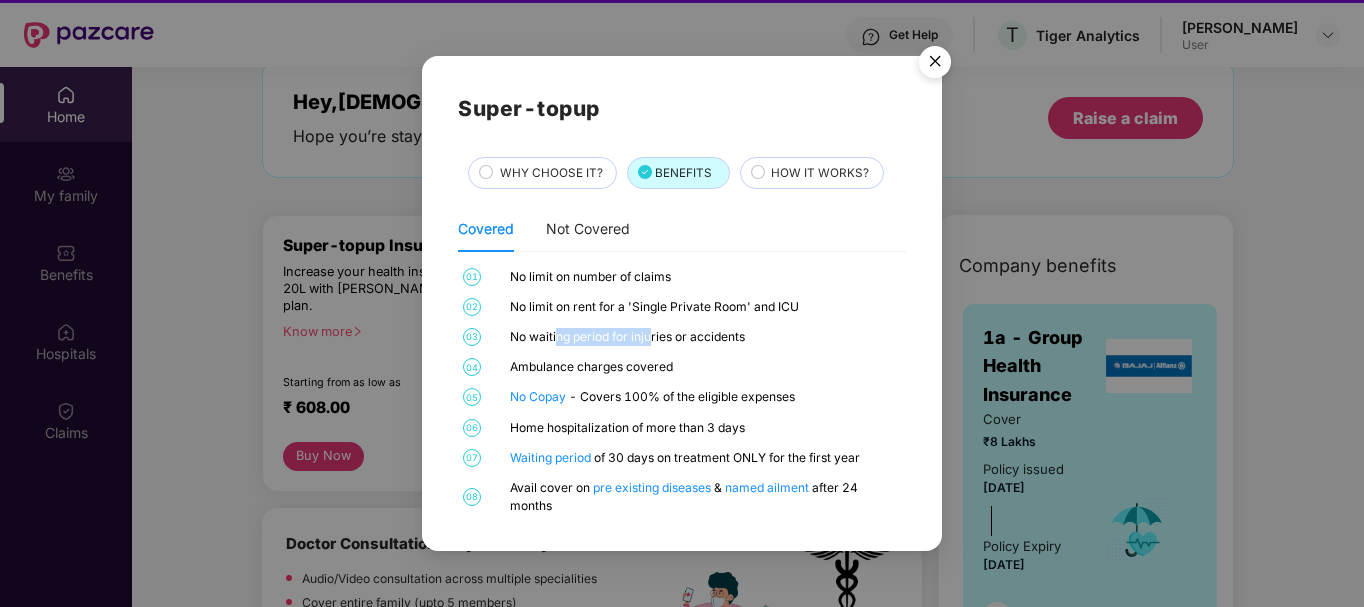 drag, startPoint x: 557, startPoint y: 337, endPoint x: 651, endPoint y: 334, distance: 94.04786 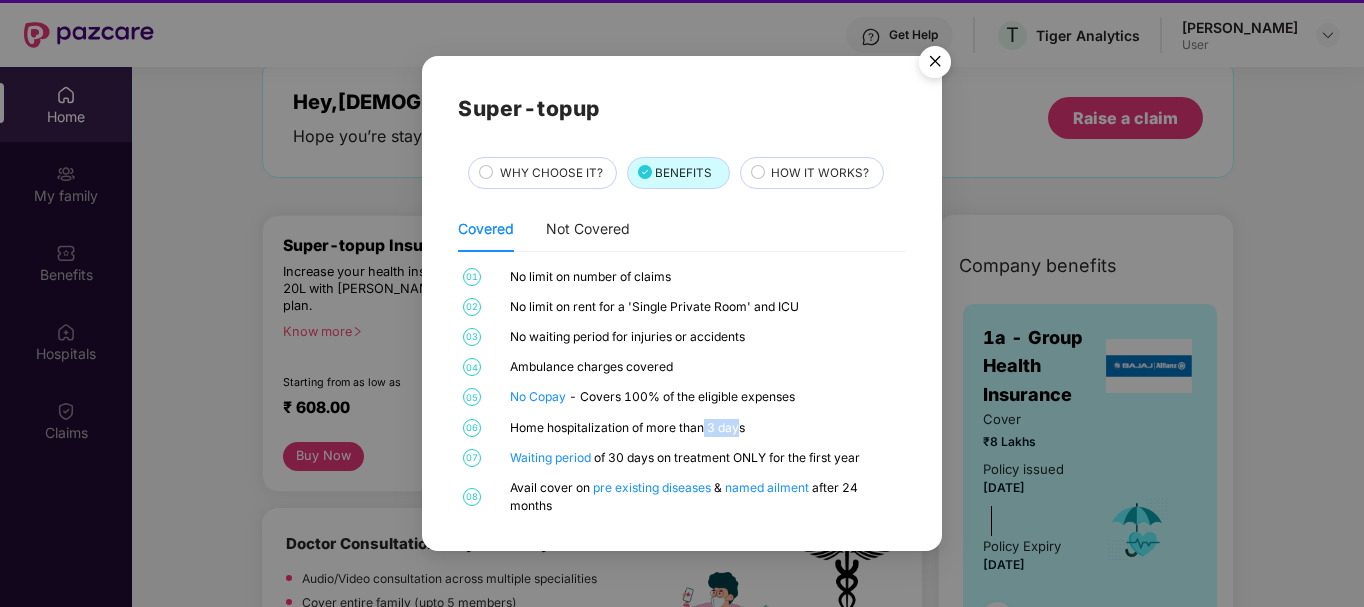 drag, startPoint x: 704, startPoint y: 426, endPoint x: 741, endPoint y: 426, distance: 37 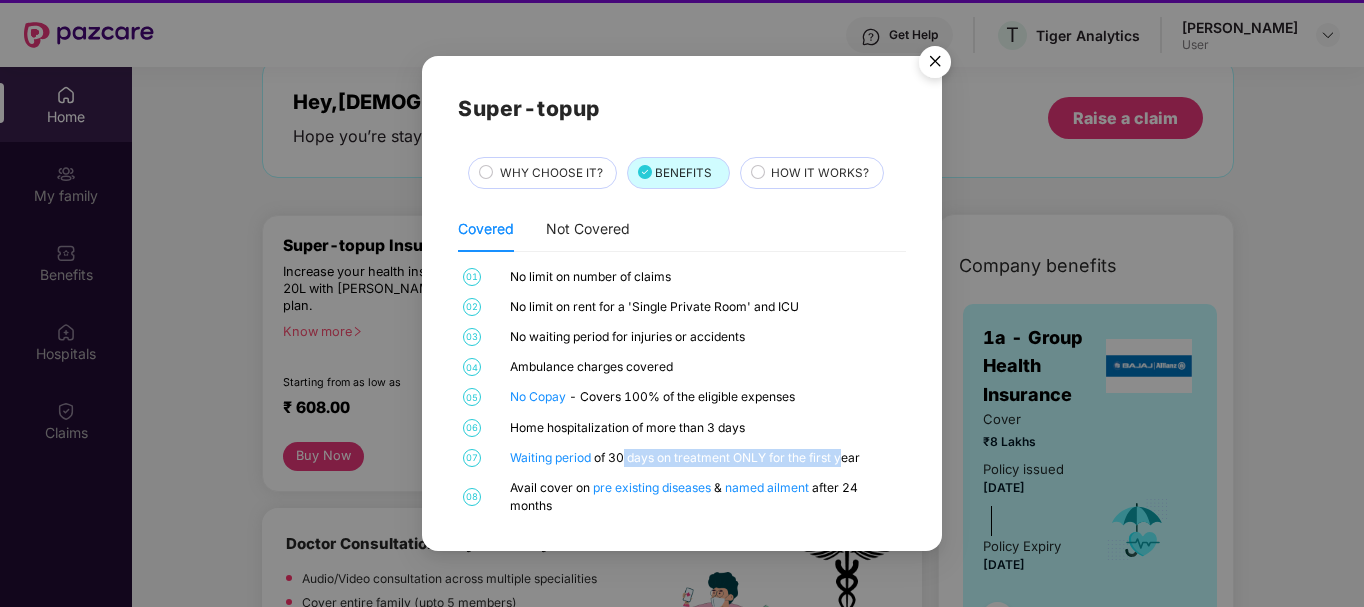 drag, startPoint x: 624, startPoint y: 458, endPoint x: 845, endPoint y: 445, distance: 221.38202 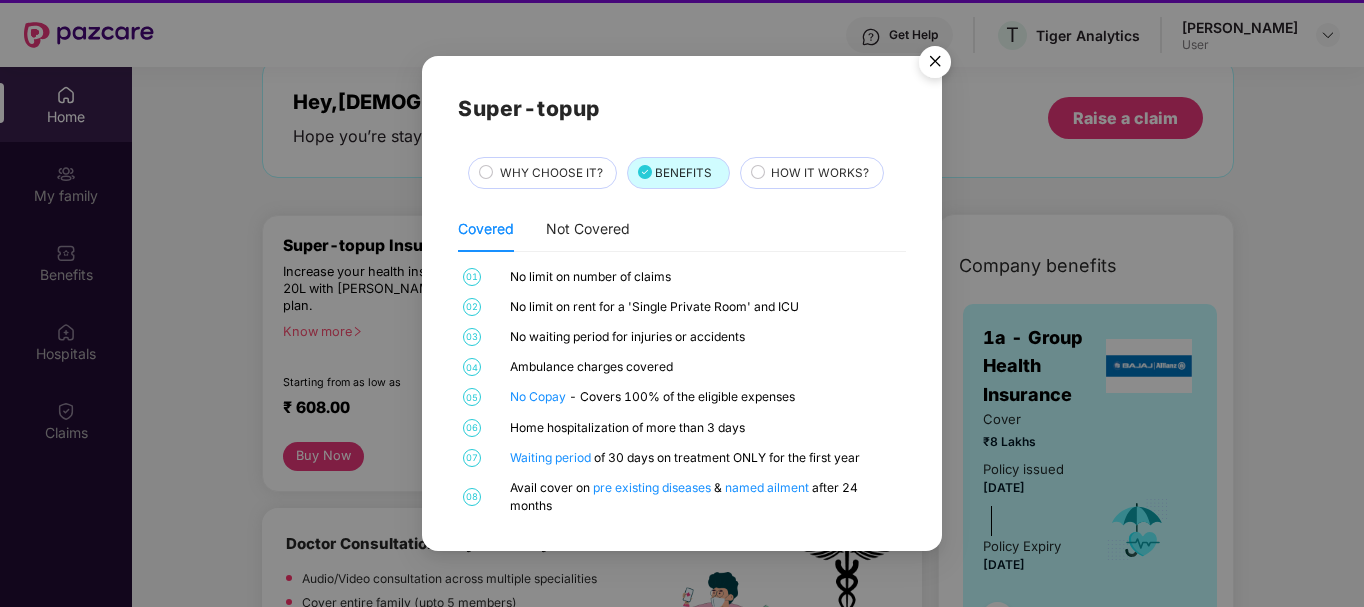 click on "HOW IT WORKS?" at bounding box center [820, 173] 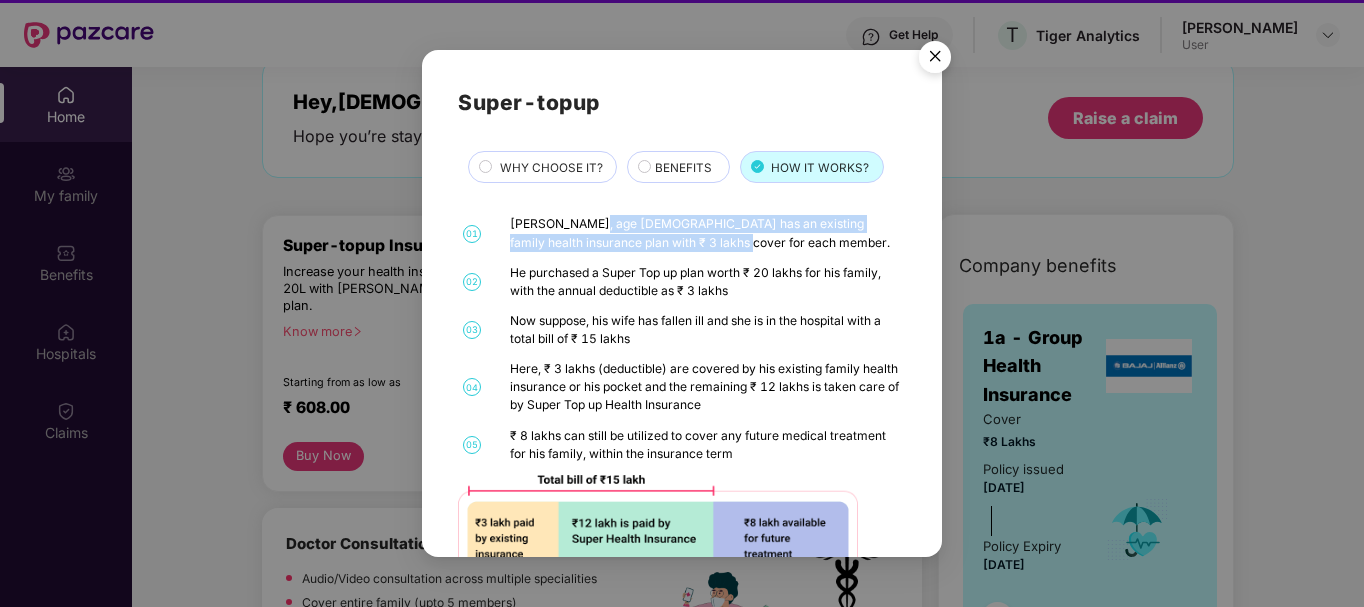 drag, startPoint x: 584, startPoint y: 224, endPoint x: 694, endPoint y: 236, distance: 110.65261 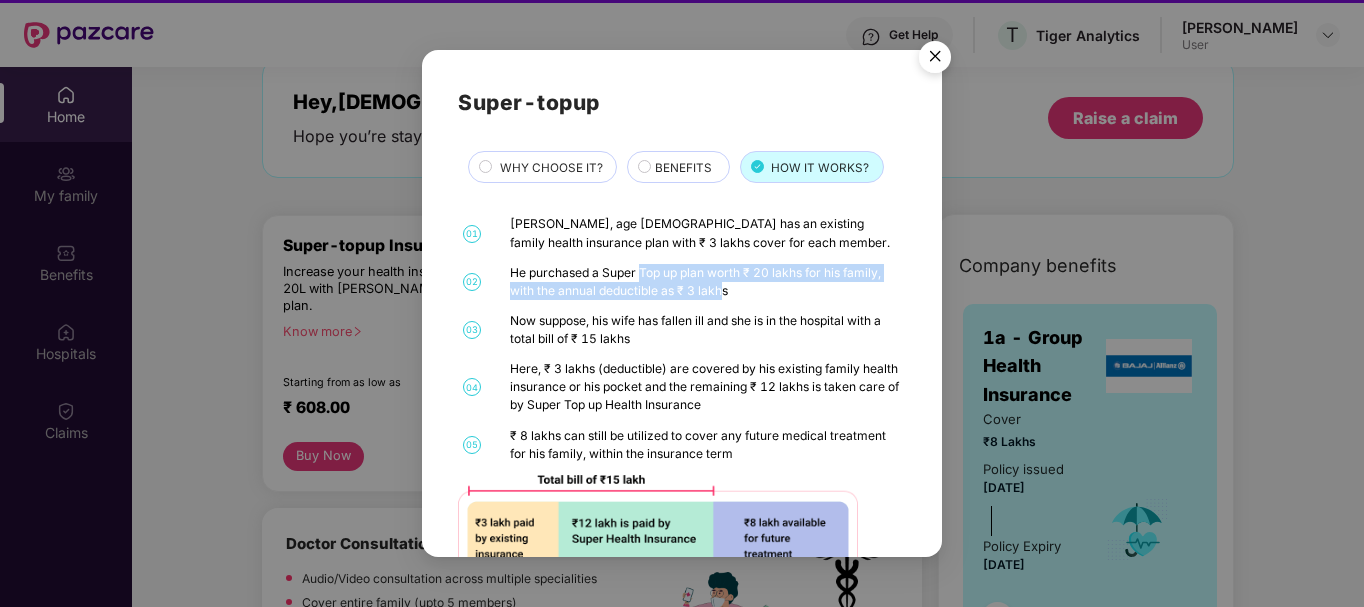 drag, startPoint x: 642, startPoint y: 268, endPoint x: 721, endPoint y: 287, distance: 81.25269 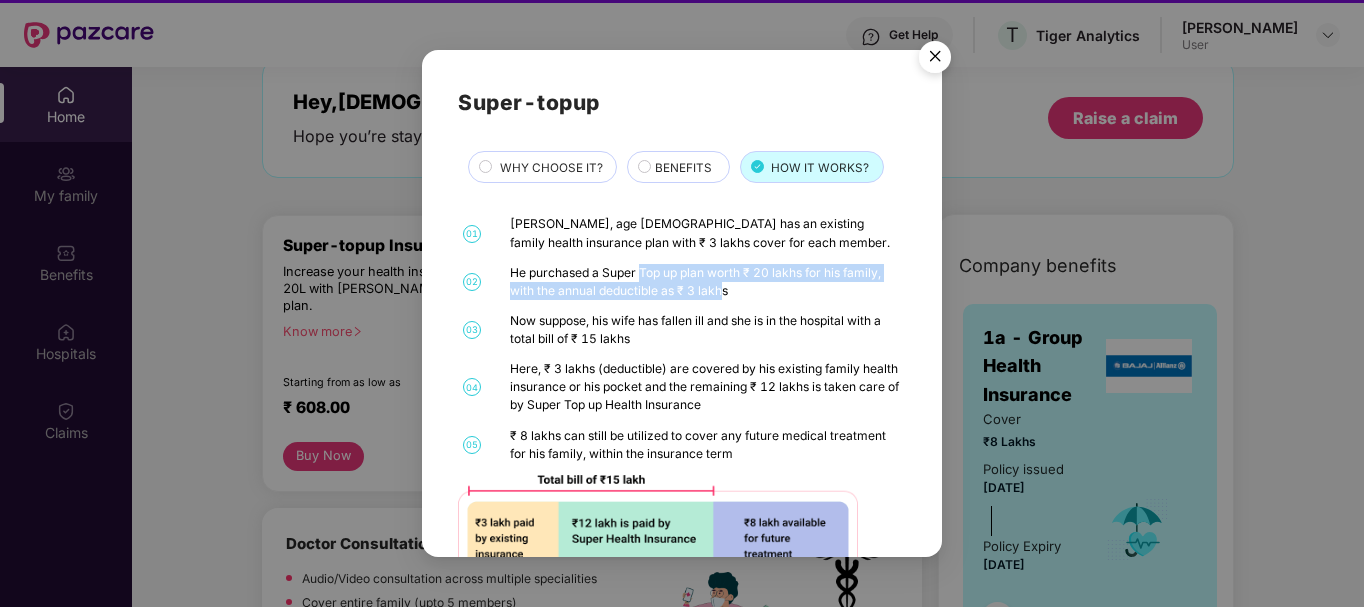 click on "He purchased a Super Top up plan worth ₹ 20 lakhs for his family, with the annual deductible as ₹ 3 lakhs" at bounding box center [705, 282] 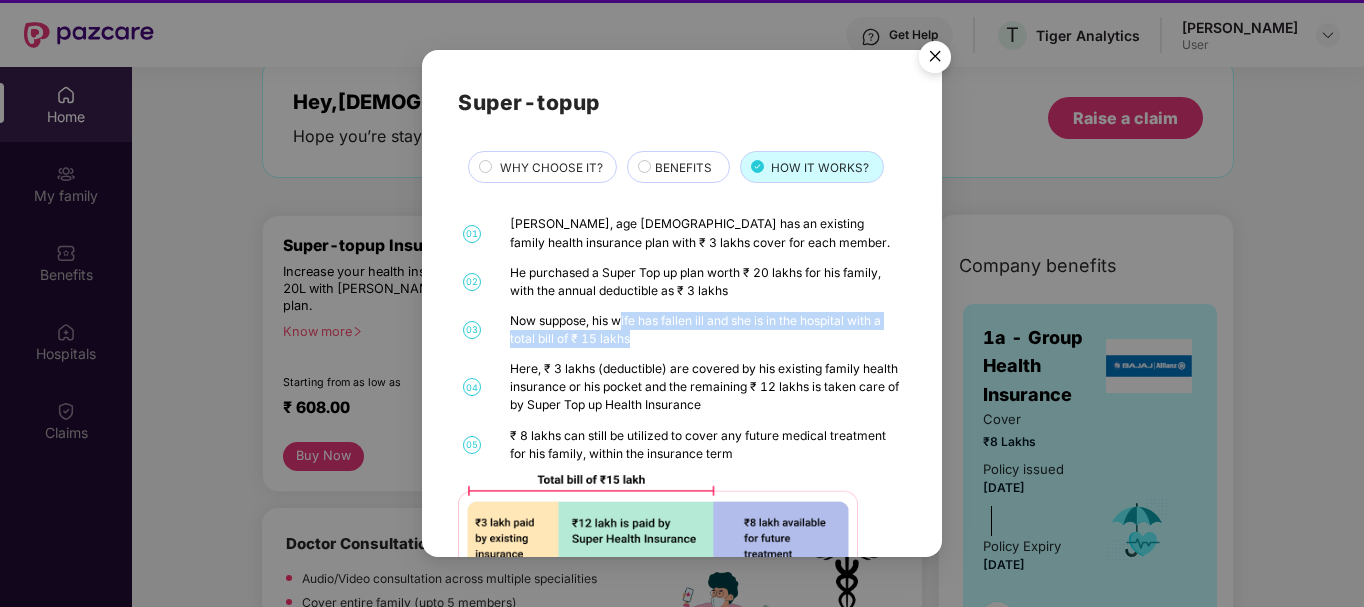 drag, startPoint x: 622, startPoint y: 323, endPoint x: 678, endPoint y: 332, distance: 56.718605 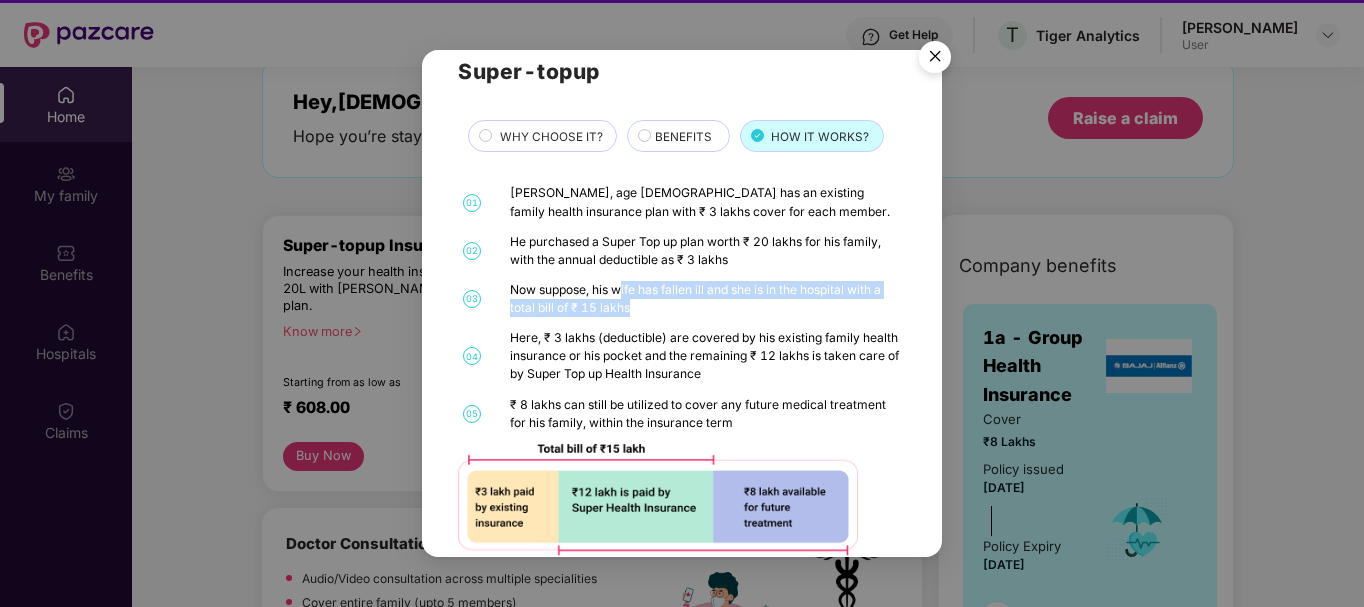 scroll, scrollTop: 34, scrollLeft: 0, axis: vertical 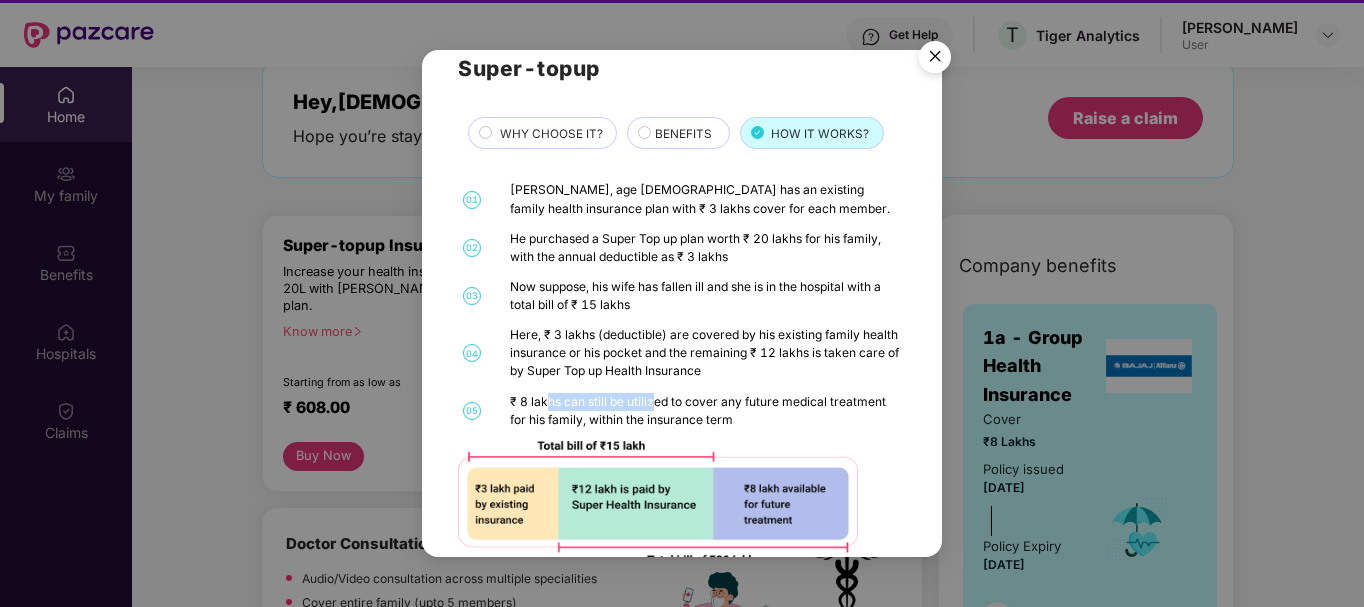 drag, startPoint x: 548, startPoint y: 402, endPoint x: 650, endPoint y: 400, distance: 102.01961 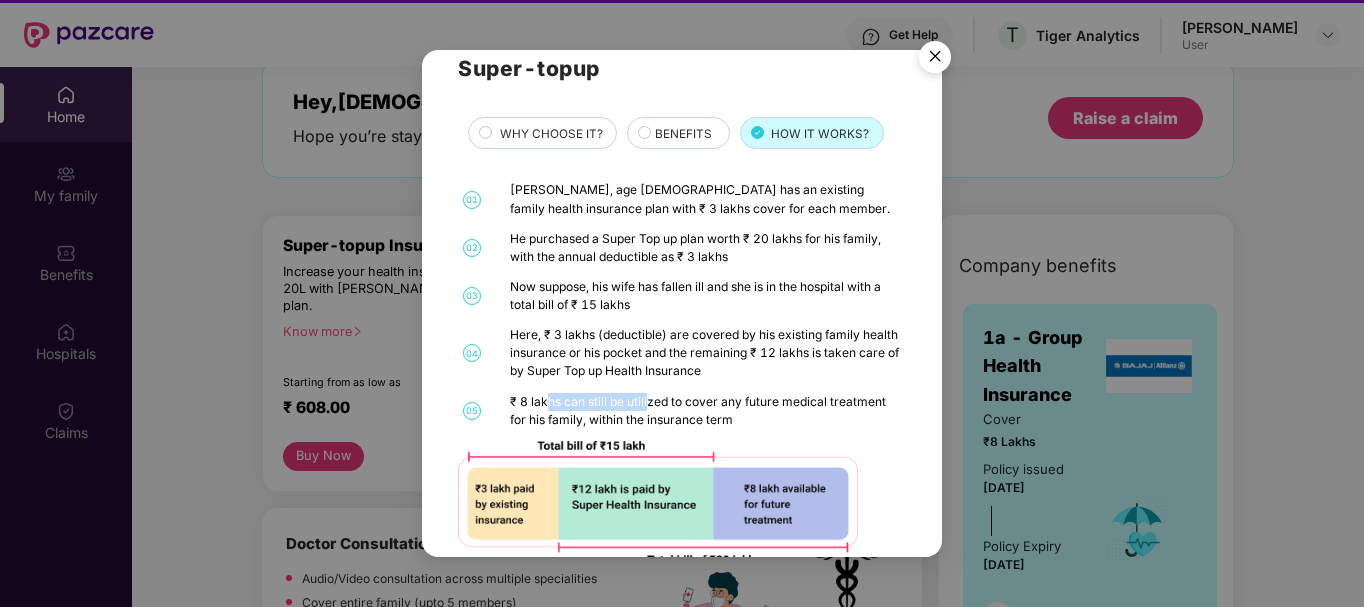 scroll, scrollTop: 77, scrollLeft: 0, axis: vertical 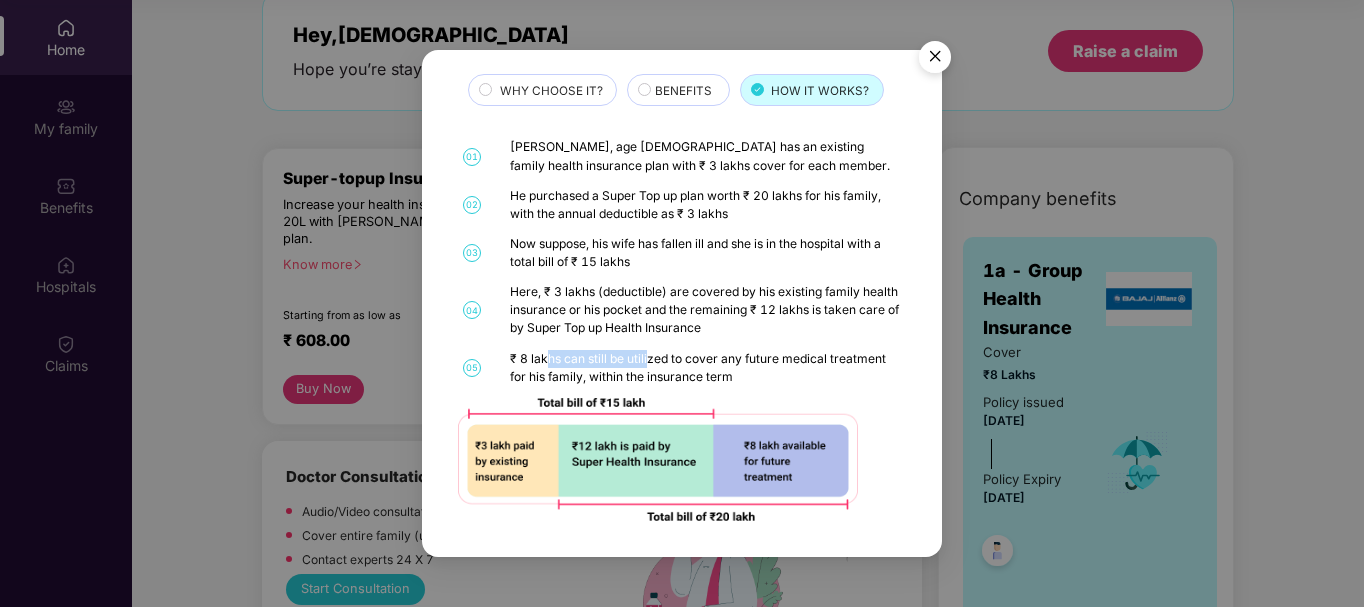 click at bounding box center [935, 60] 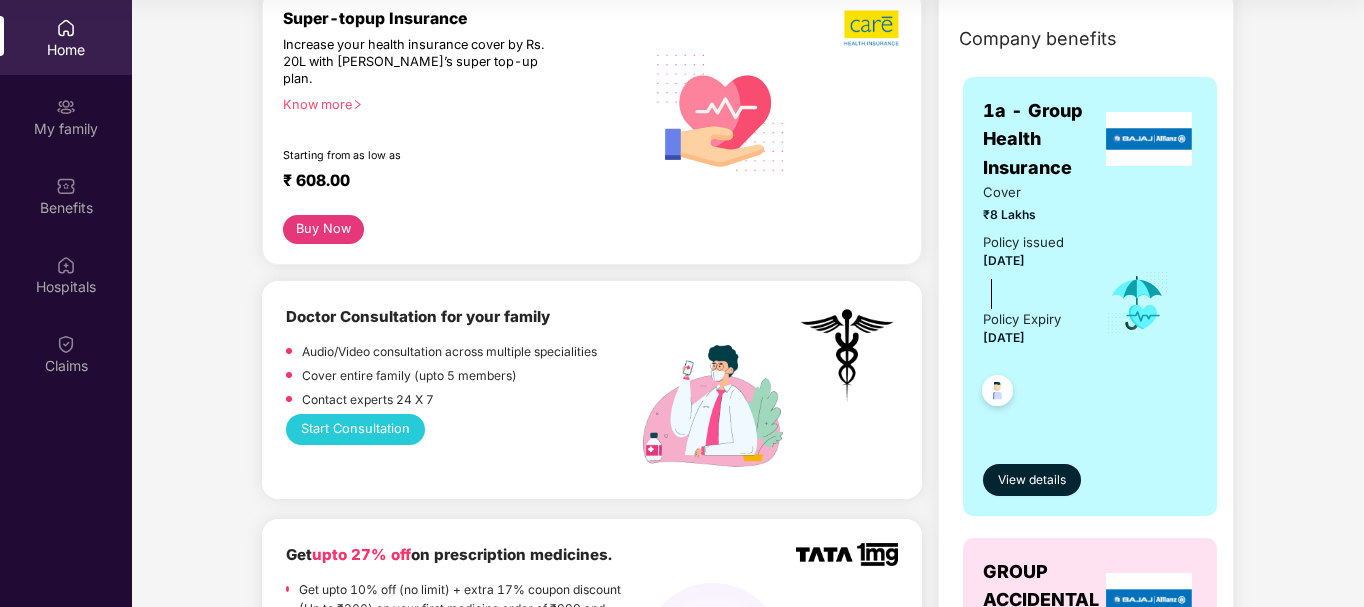 scroll, scrollTop: 268, scrollLeft: 0, axis: vertical 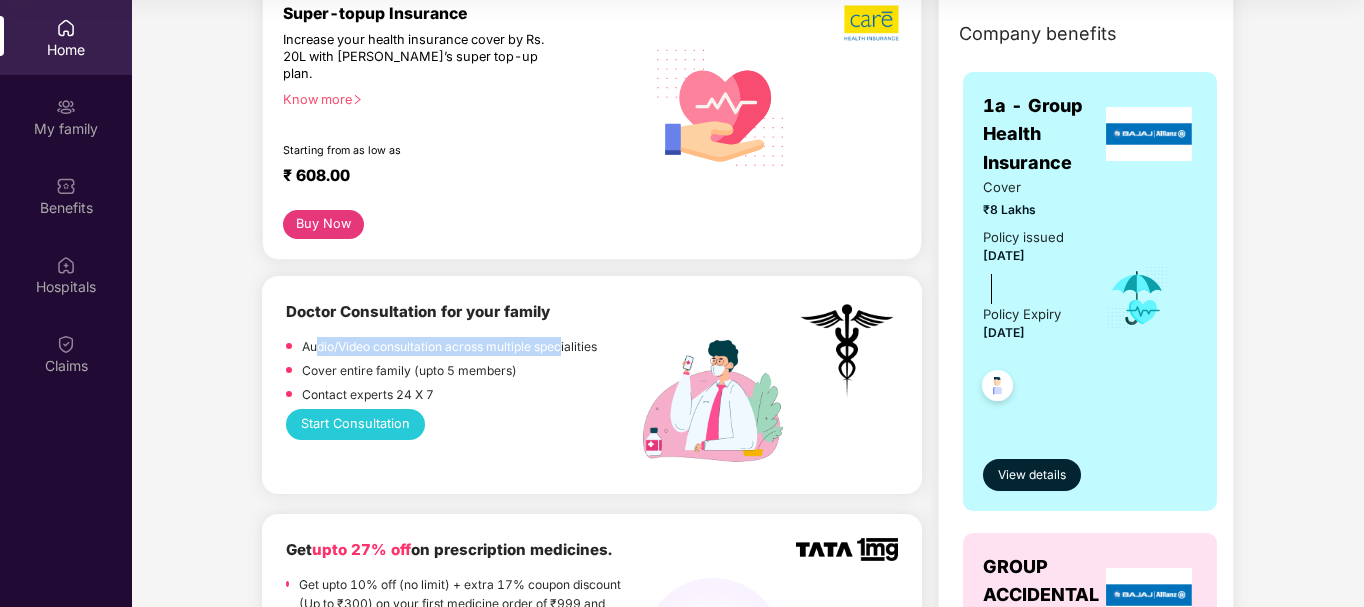 drag, startPoint x: 318, startPoint y: 326, endPoint x: 564, endPoint y: 328, distance: 246.00813 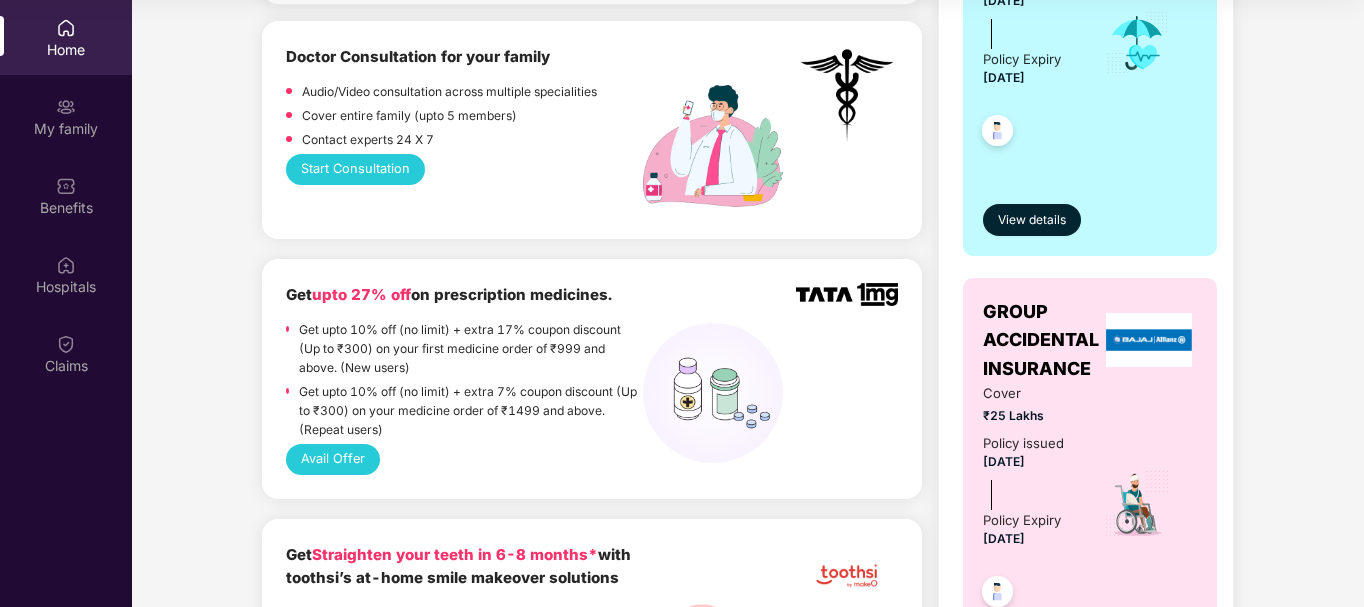 scroll, scrollTop: 606, scrollLeft: 0, axis: vertical 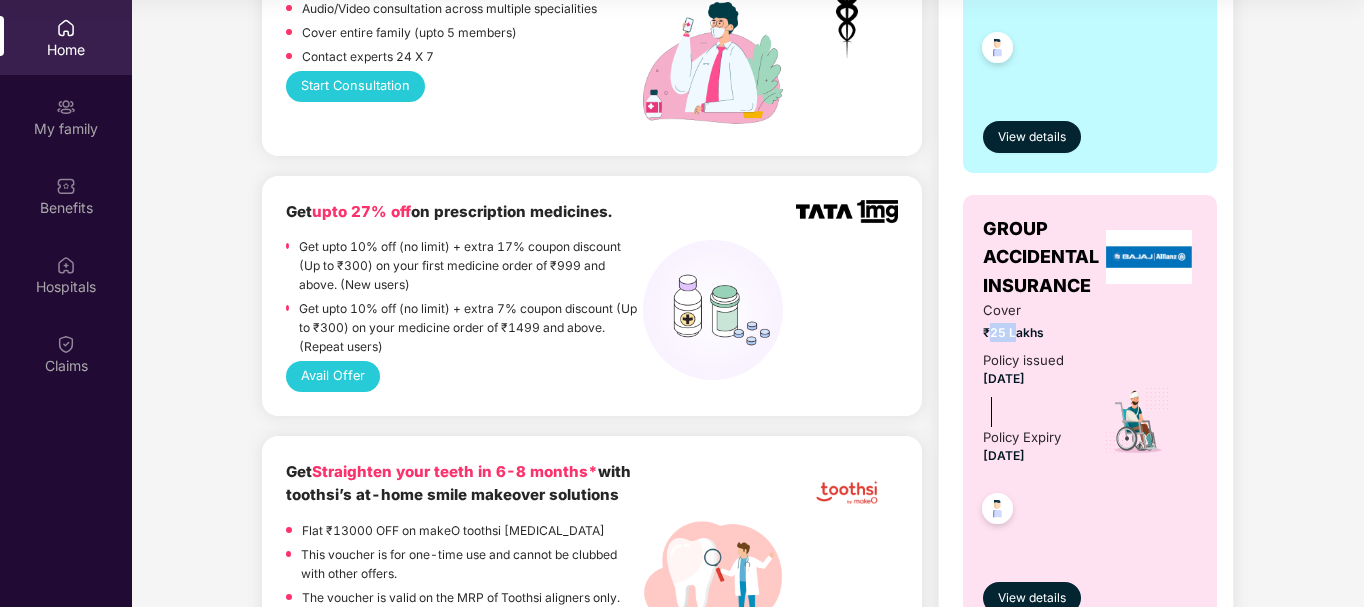 drag, startPoint x: 988, startPoint y: 327, endPoint x: 1017, endPoint y: 323, distance: 29.274563 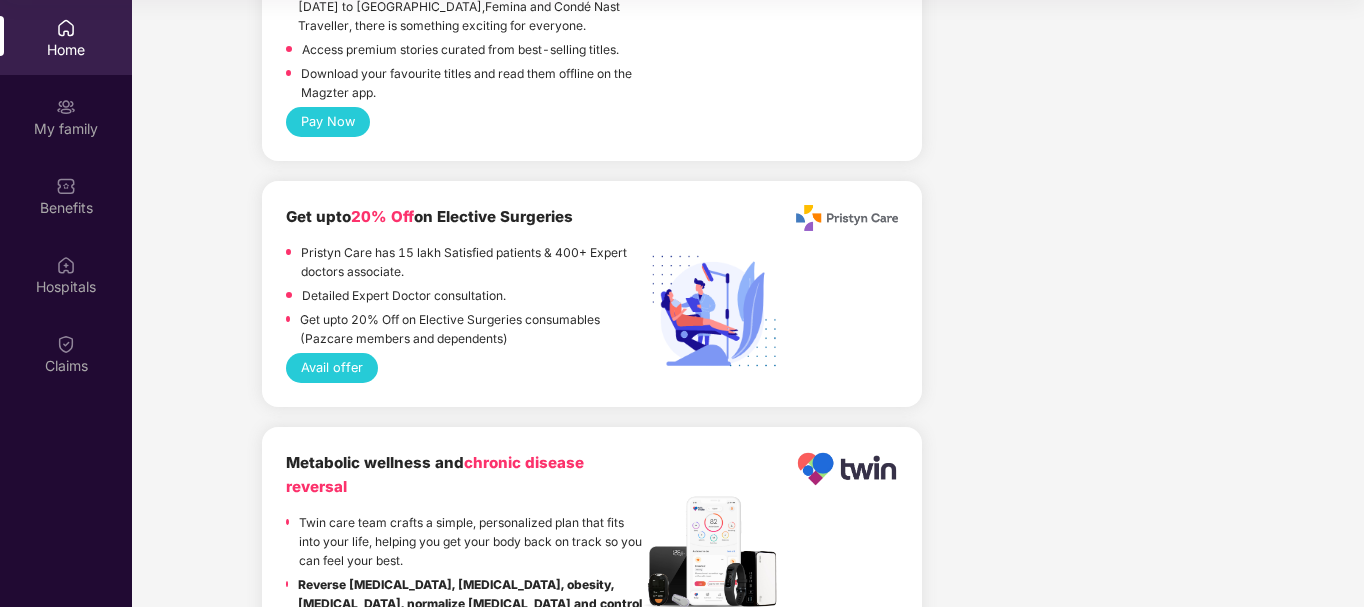 scroll, scrollTop: 3832, scrollLeft: 0, axis: vertical 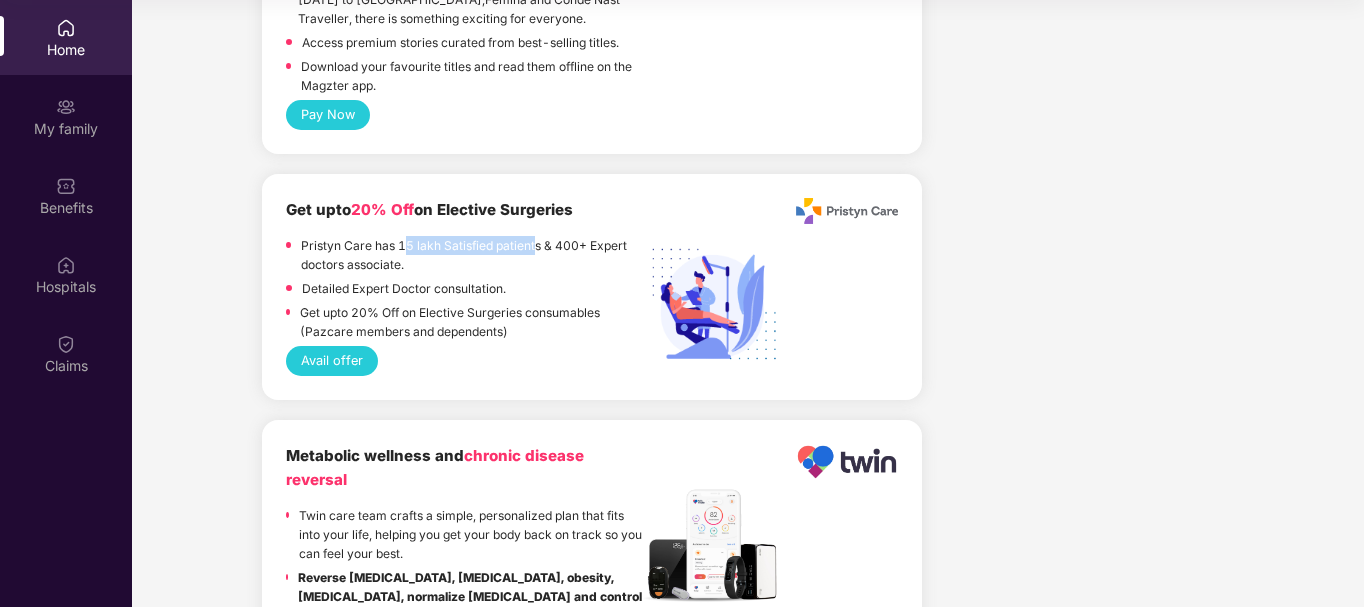 drag, startPoint x: 402, startPoint y: 193, endPoint x: 537, endPoint y: 190, distance: 135.03333 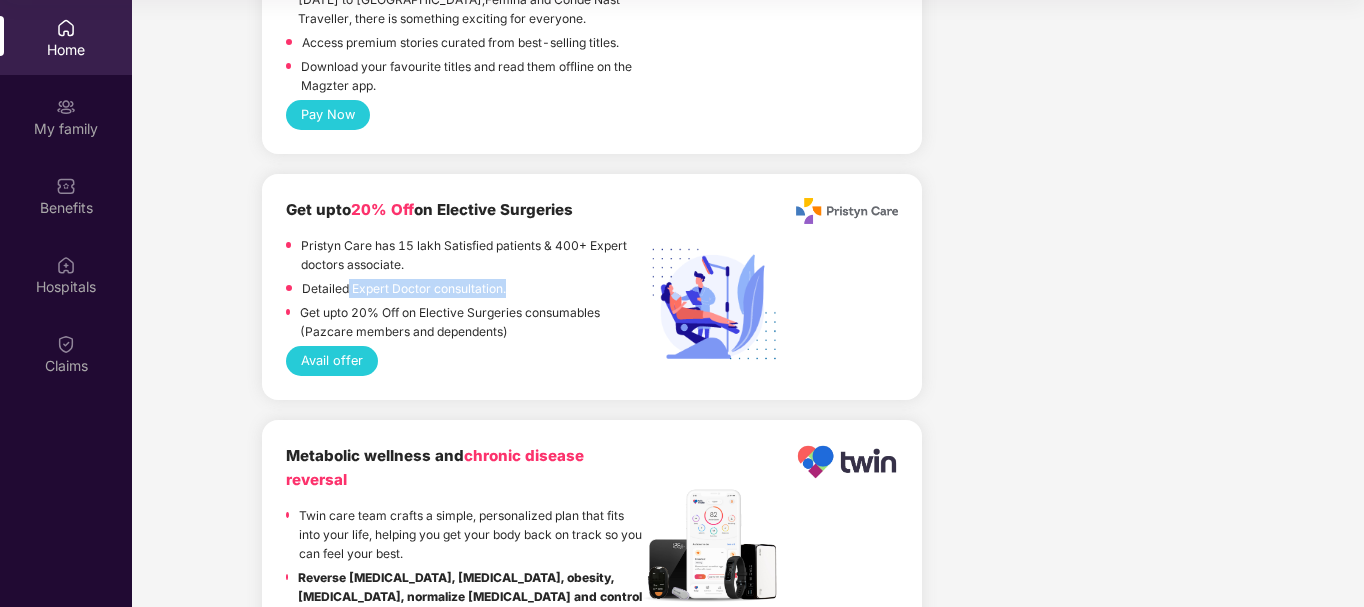 drag, startPoint x: 346, startPoint y: 224, endPoint x: 507, endPoint y: 221, distance: 161.02795 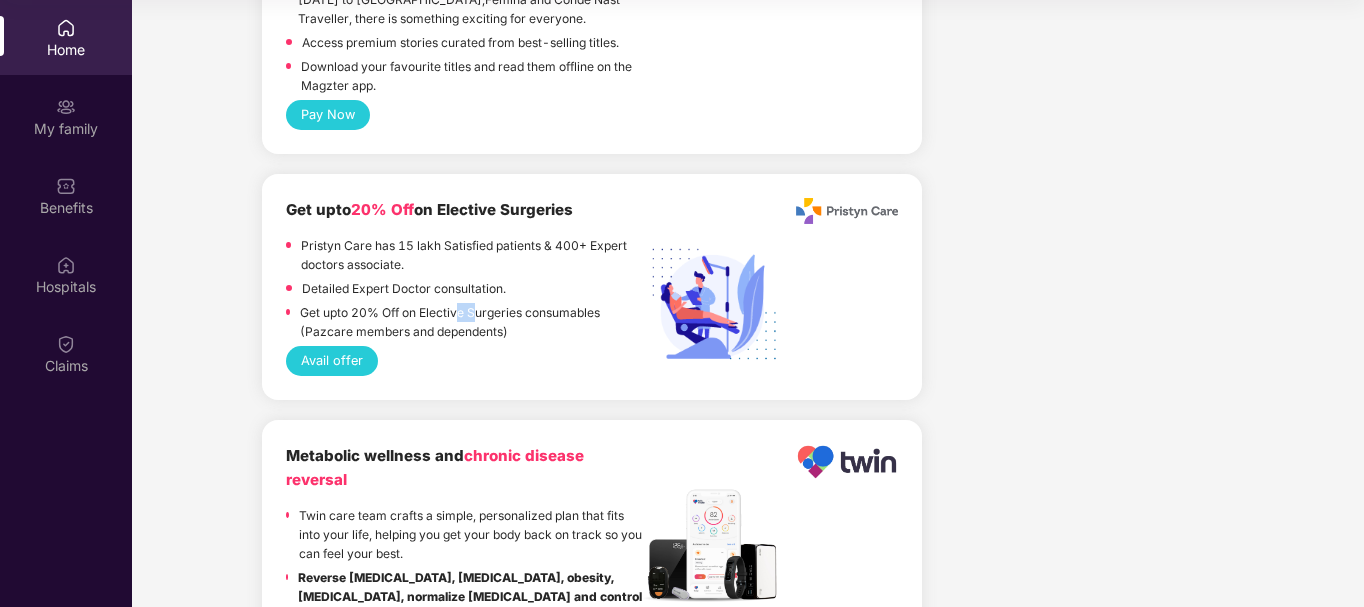 drag, startPoint x: 461, startPoint y: 254, endPoint x: 477, endPoint y: 253, distance: 16.03122 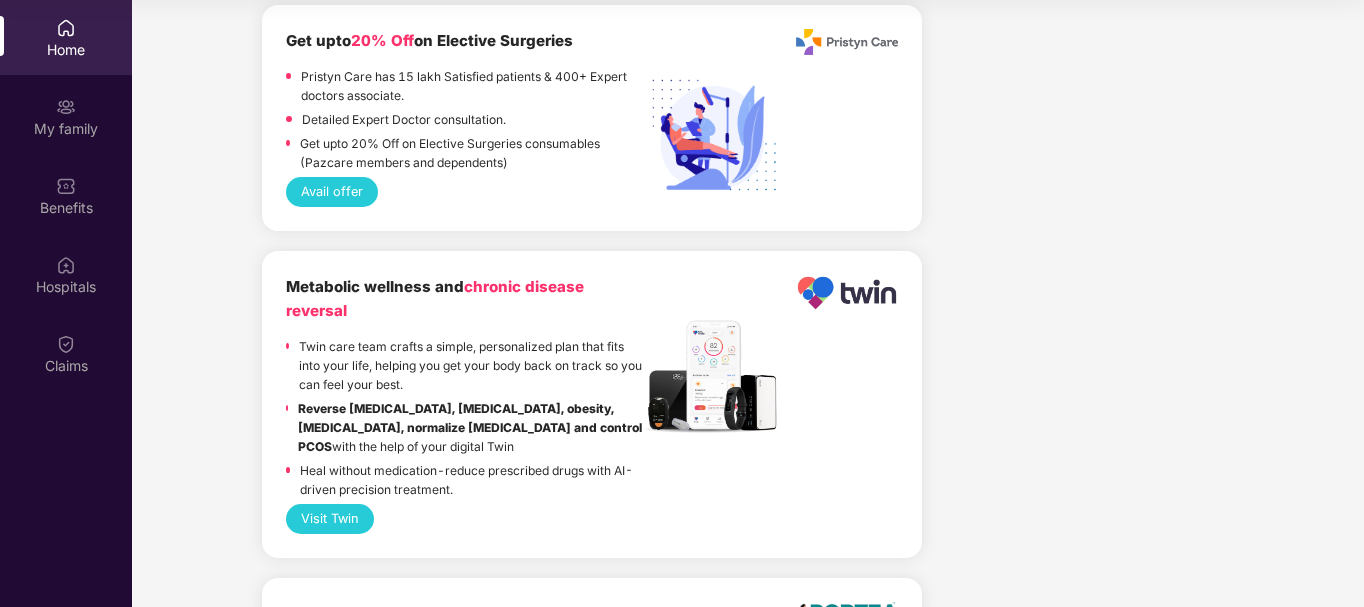 scroll, scrollTop: 4183, scrollLeft: 0, axis: vertical 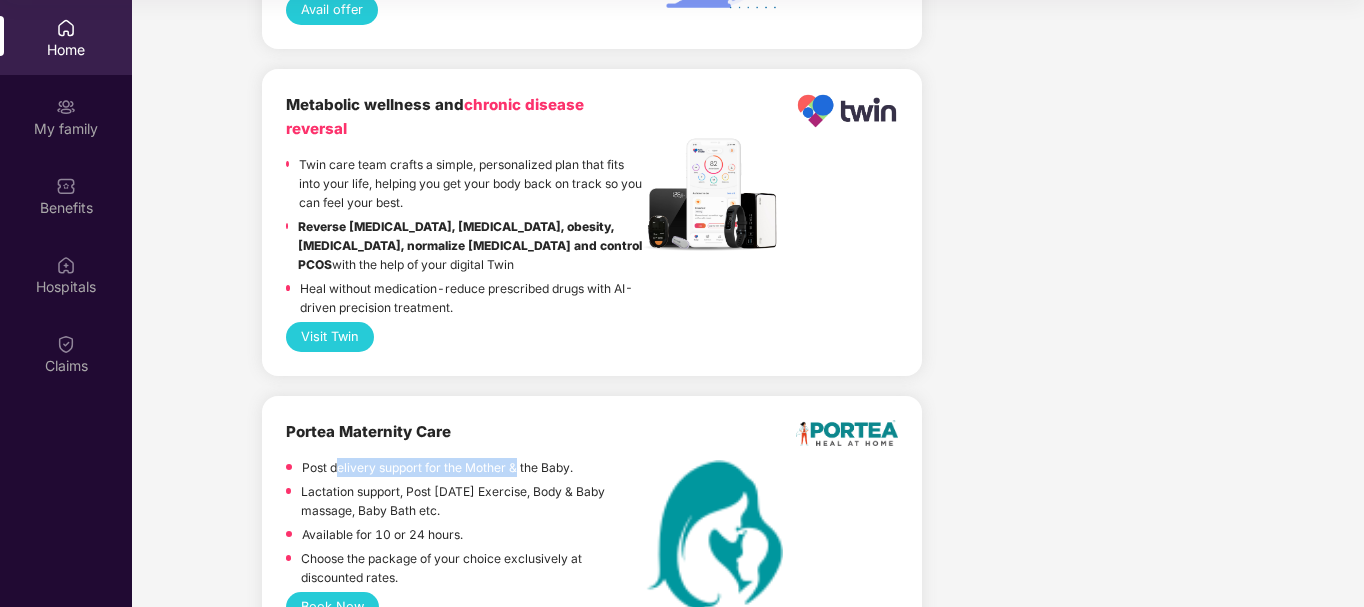 drag, startPoint x: 340, startPoint y: 413, endPoint x: 520, endPoint y: 405, distance: 180.17769 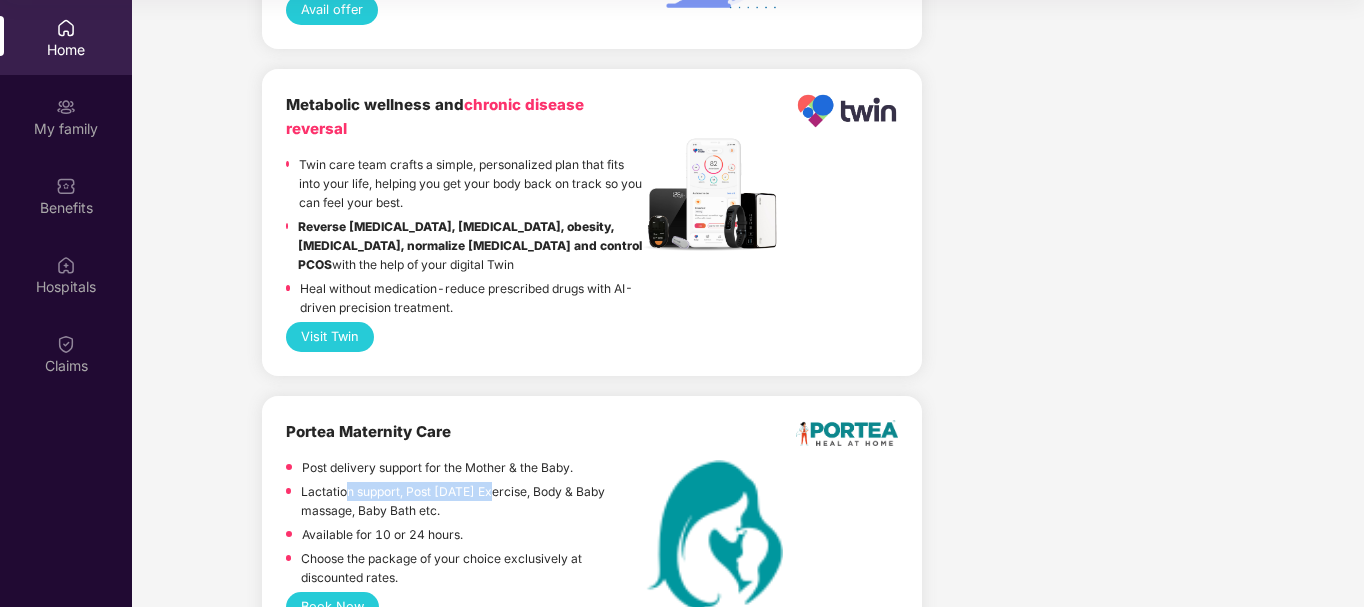 drag, startPoint x: 349, startPoint y: 428, endPoint x: 487, endPoint y: 427, distance: 138.00362 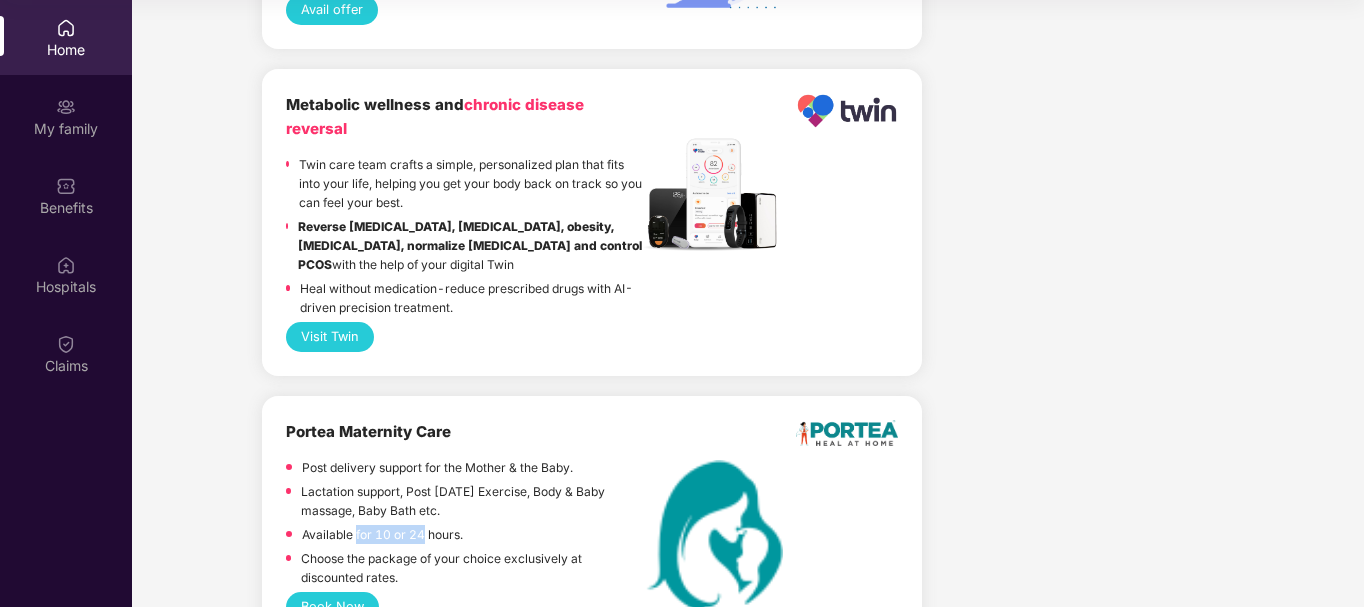 drag, startPoint x: 358, startPoint y: 478, endPoint x: 423, endPoint y: 477, distance: 65.00769 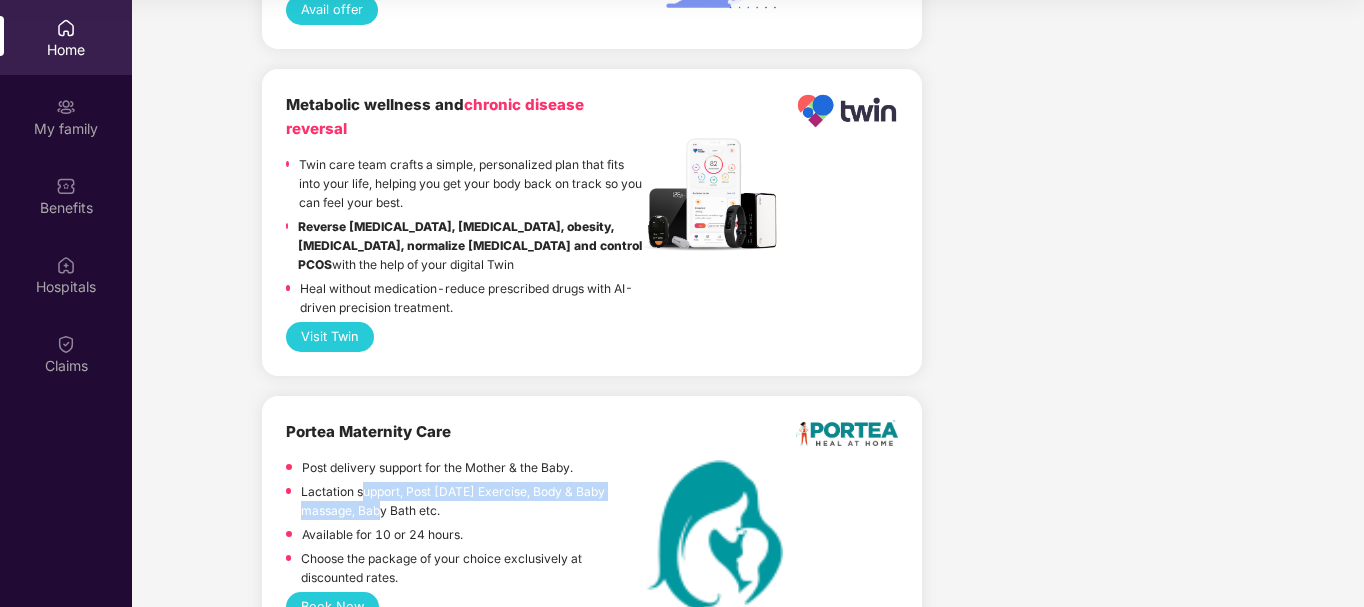 drag, startPoint x: 362, startPoint y: 438, endPoint x: 387, endPoint y: 455, distance: 30.232433 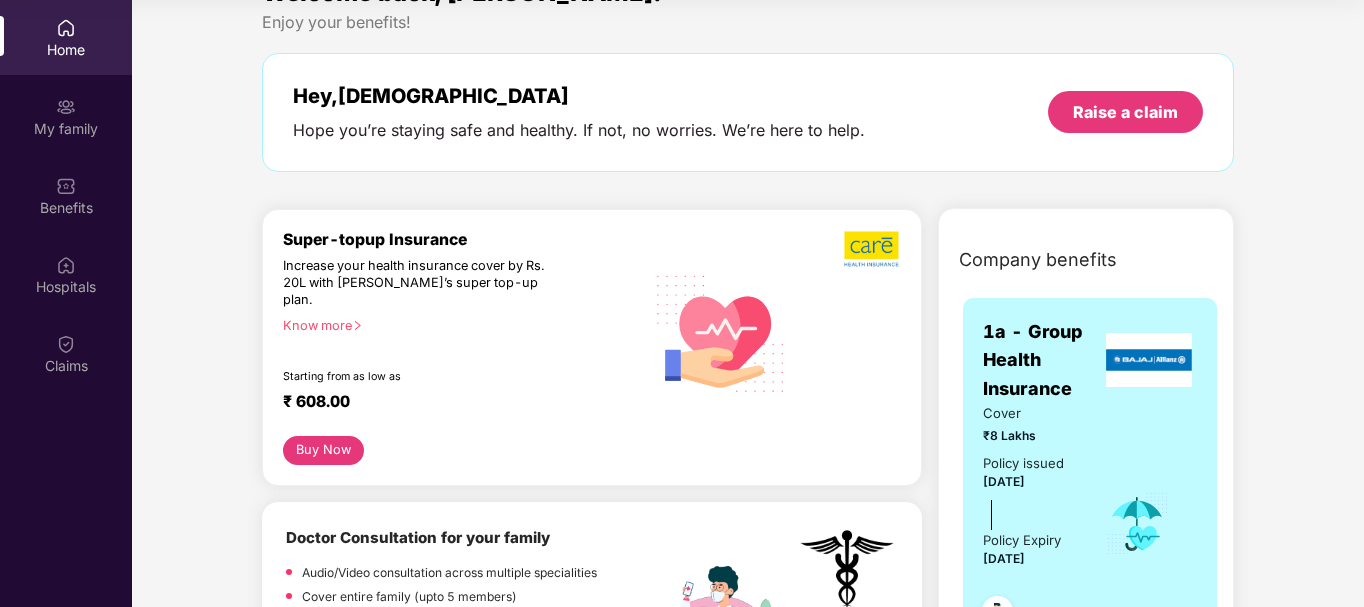 scroll, scrollTop: 49, scrollLeft: 0, axis: vertical 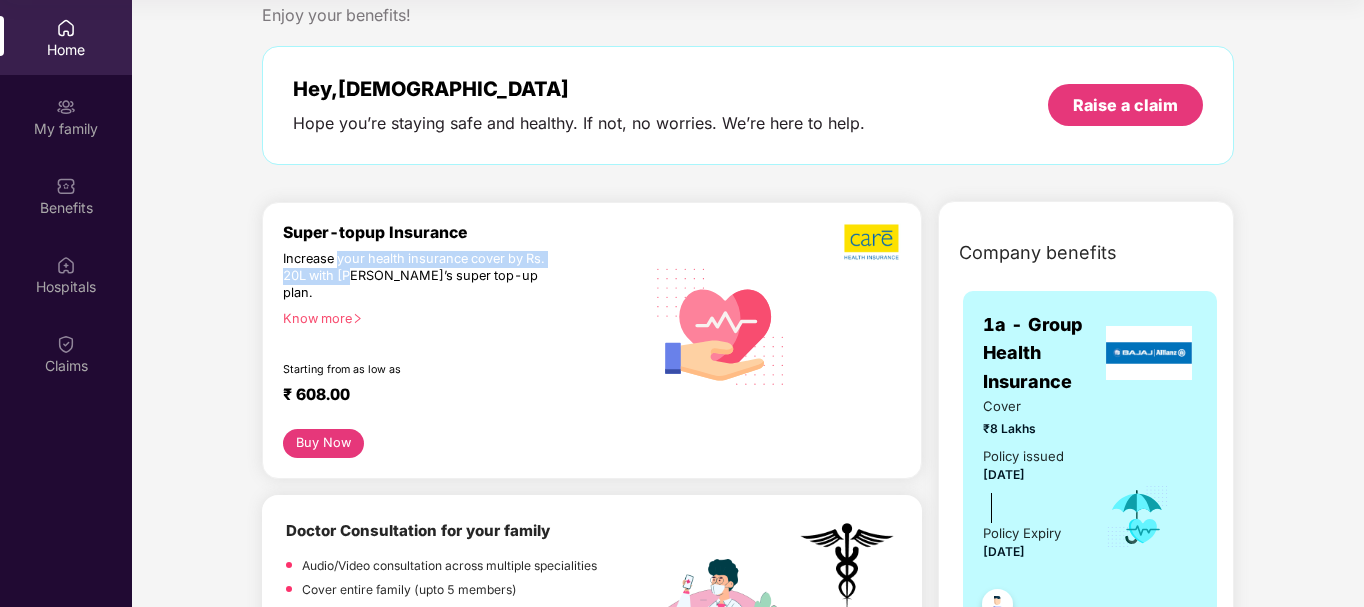 drag, startPoint x: 337, startPoint y: 259, endPoint x: 357, endPoint y: 270, distance: 22.825424 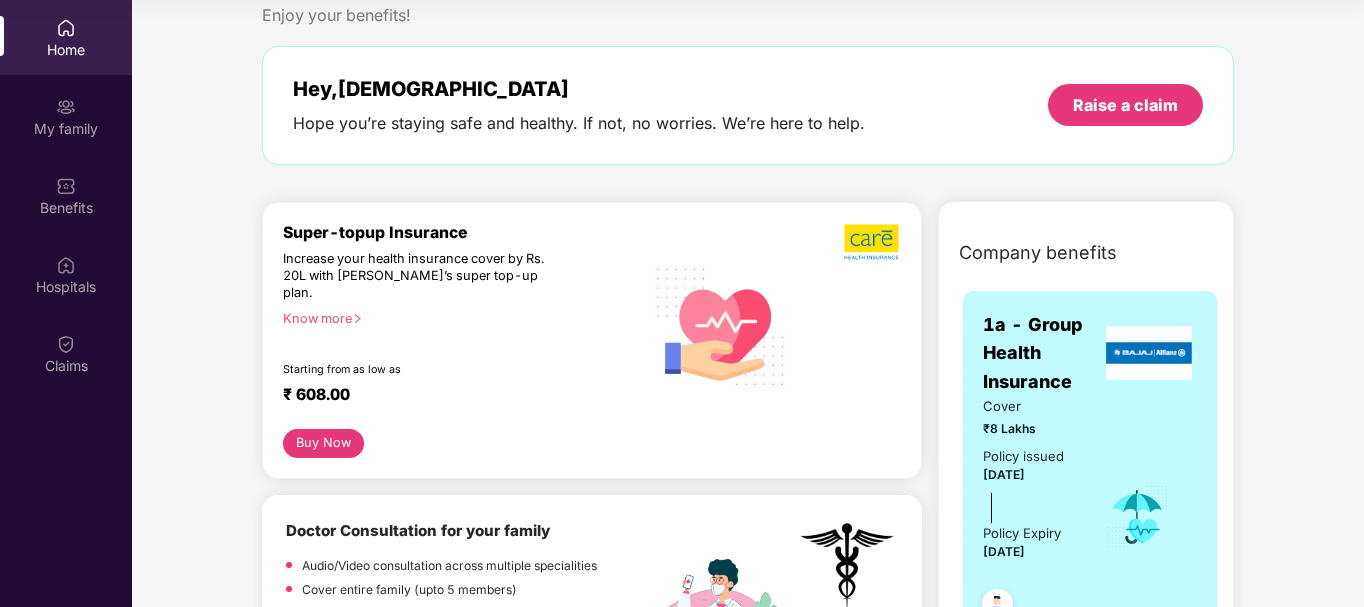 click on "Know more" at bounding box center [457, 318] 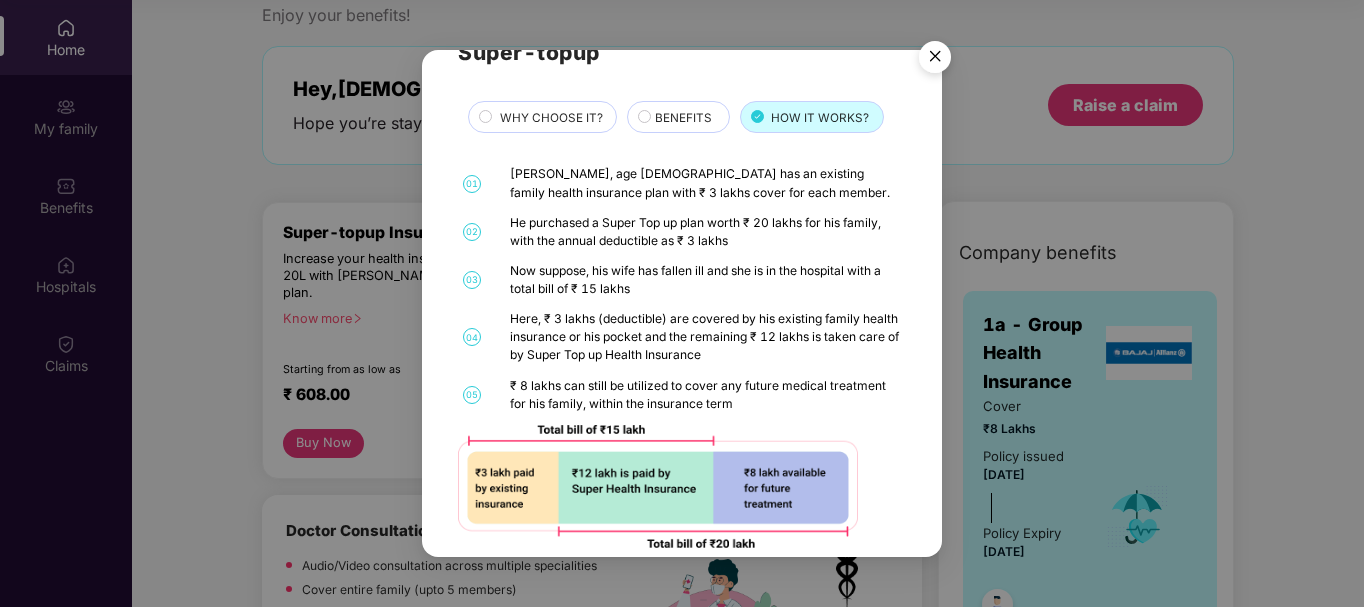 scroll, scrollTop: 0, scrollLeft: 0, axis: both 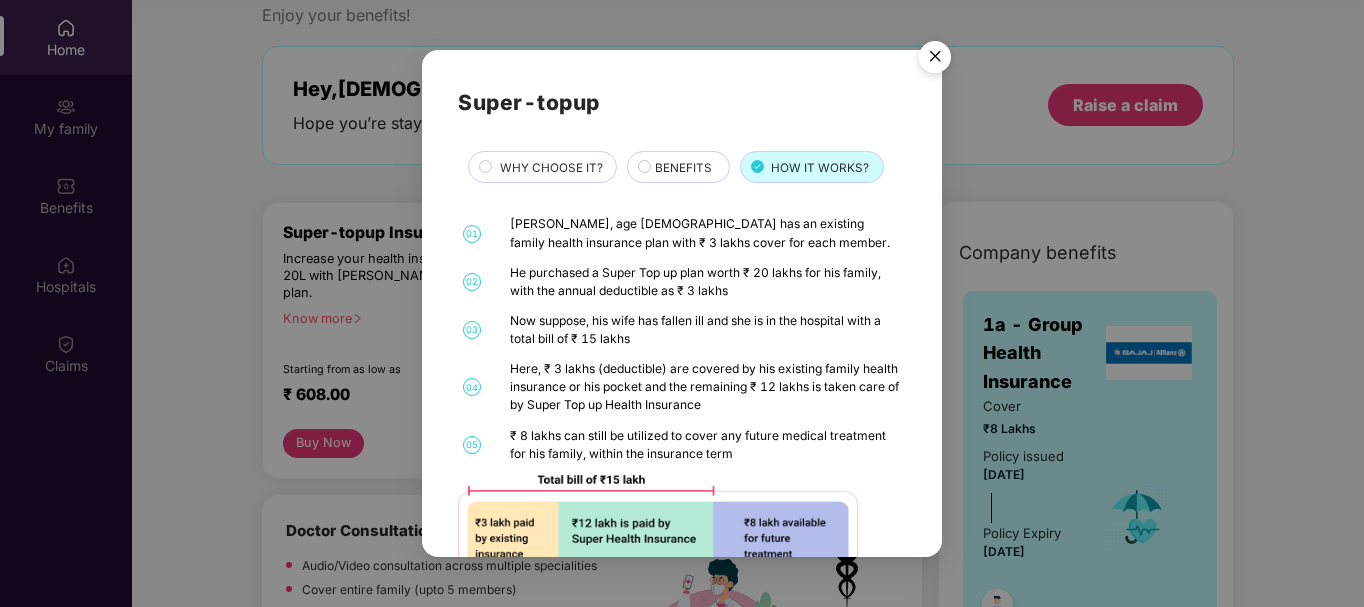 click on "Super-topup WHY CHOOSE IT? BENEFITS HOW IT WORKS? 01 [PERSON_NAME], age [DEMOGRAPHIC_DATA] has an existing family health insurance plan with ₹ 3 lakhs cover for each member. 02 He purchased a Super Top up plan worth ₹ 20 lakhs for his family, with the annual deductible as ₹ 3 lakhs 03 Now suppose, his wife has fallen ill and she is in the hospital with a total bill of ₹ 15 lakhs 04 Here, ₹ 3 lakhs (deductible) are covered by his existing family health insurance or his pocket and the remaining ₹ 12 lakhs is taken care of by Super Top up Health Insurance 05 ₹ 8 lakhs can still be utilized to cover any future medical treatment for his family, within the insurance term" at bounding box center [681, 341] 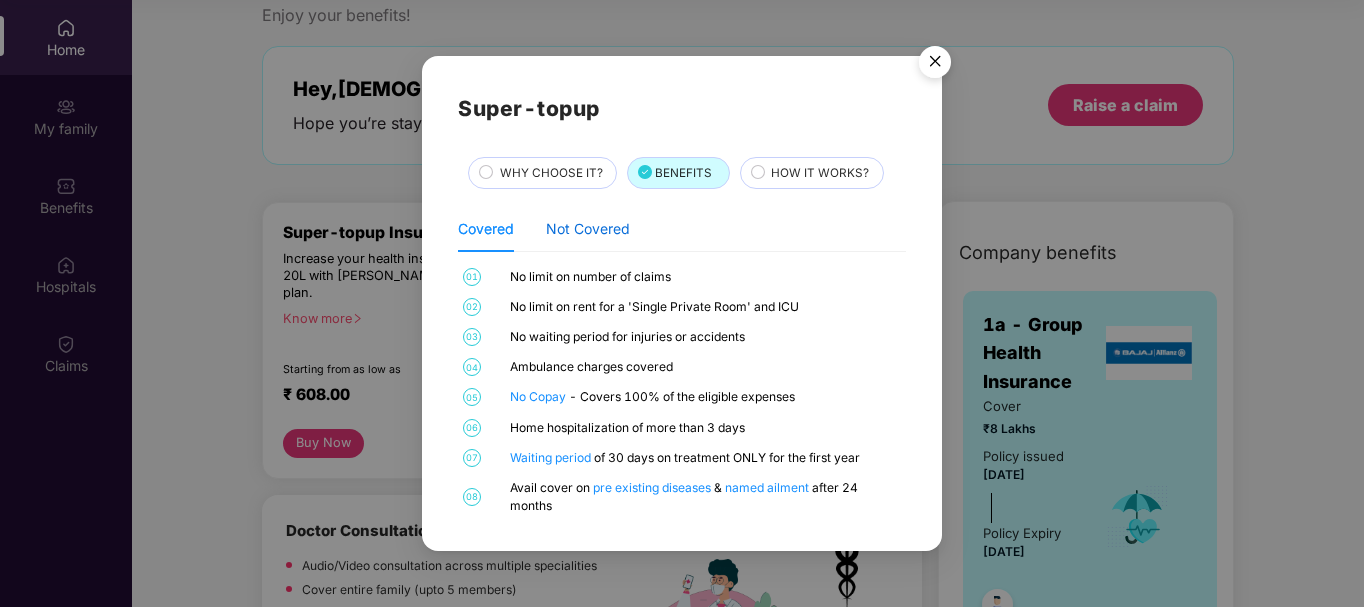 click on "Not Covered" at bounding box center (588, 229) 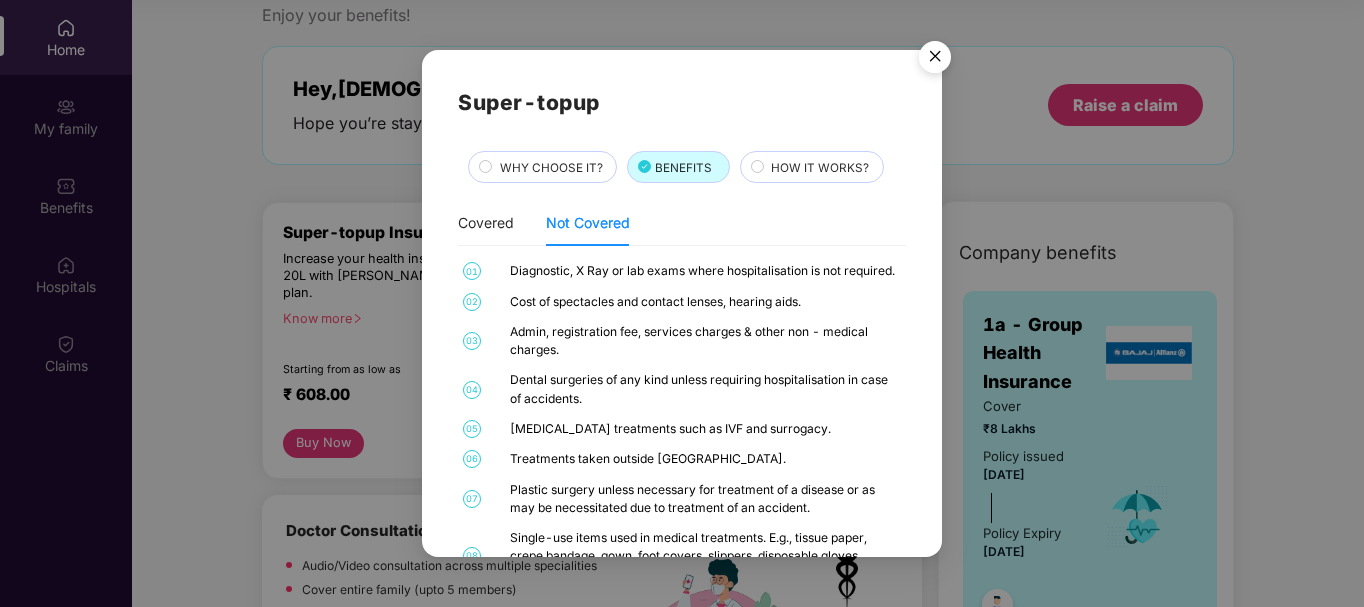 scroll, scrollTop: 16, scrollLeft: 0, axis: vertical 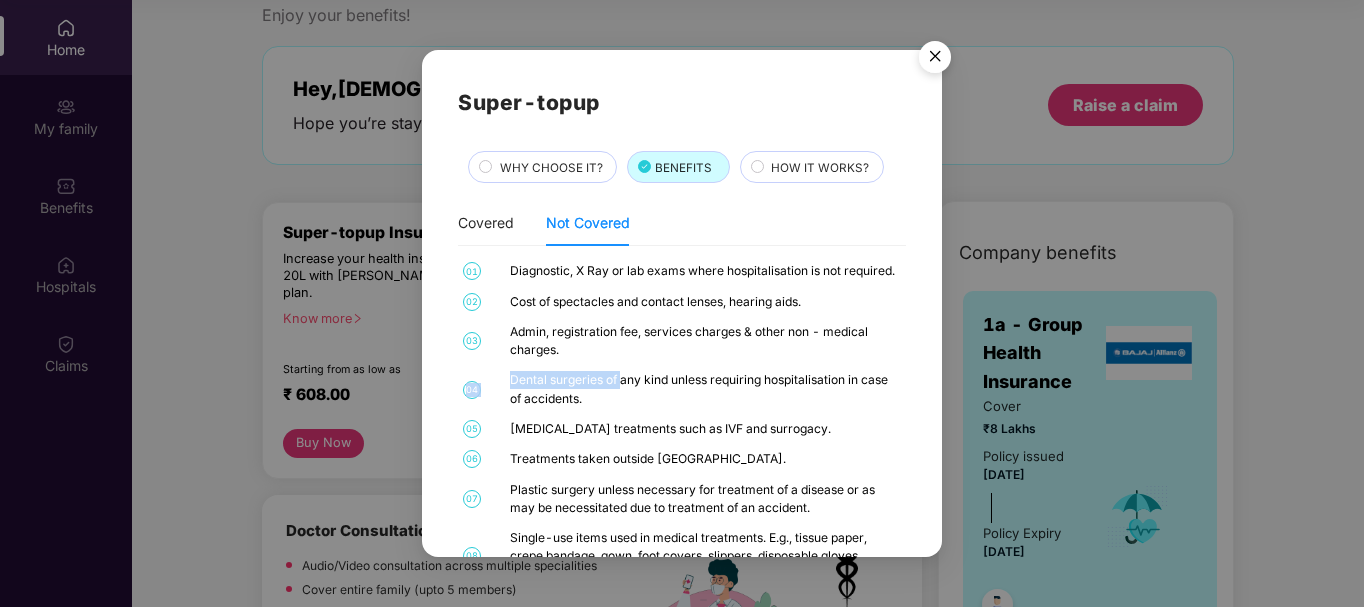 drag, startPoint x: 623, startPoint y: 376, endPoint x: 825, endPoint y: 365, distance: 202.29929 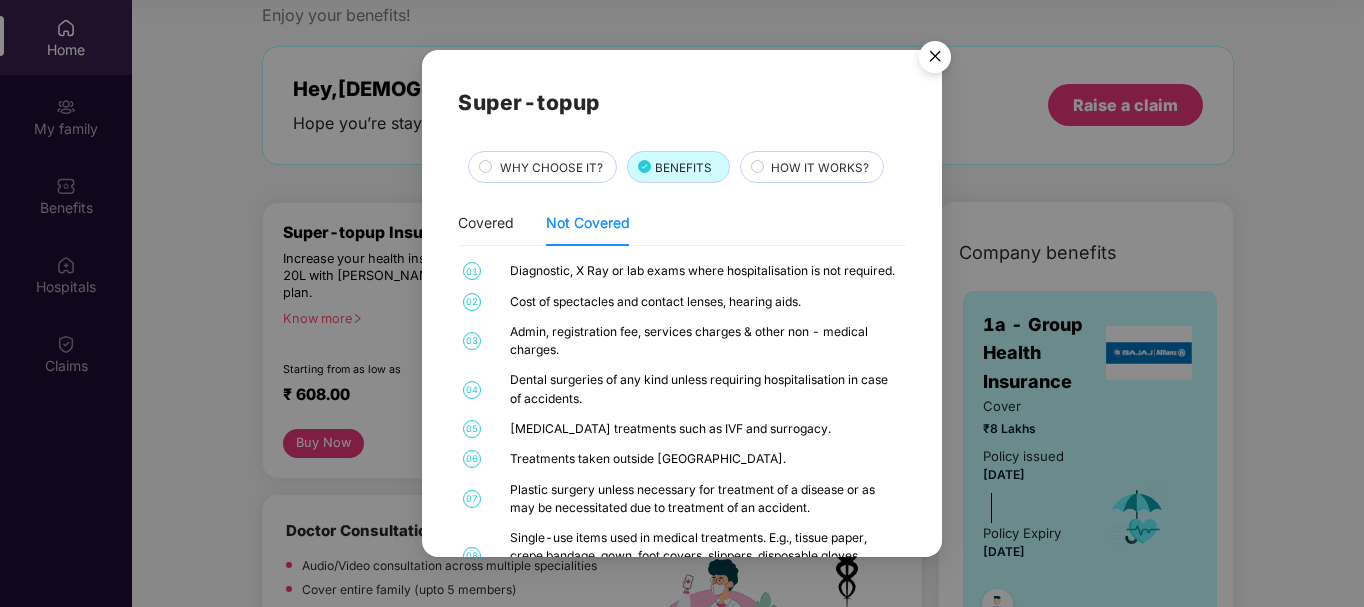 click on "[MEDICAL_DATA] treatments such as IVF and surrogacy." at bounding box center (705, 429) 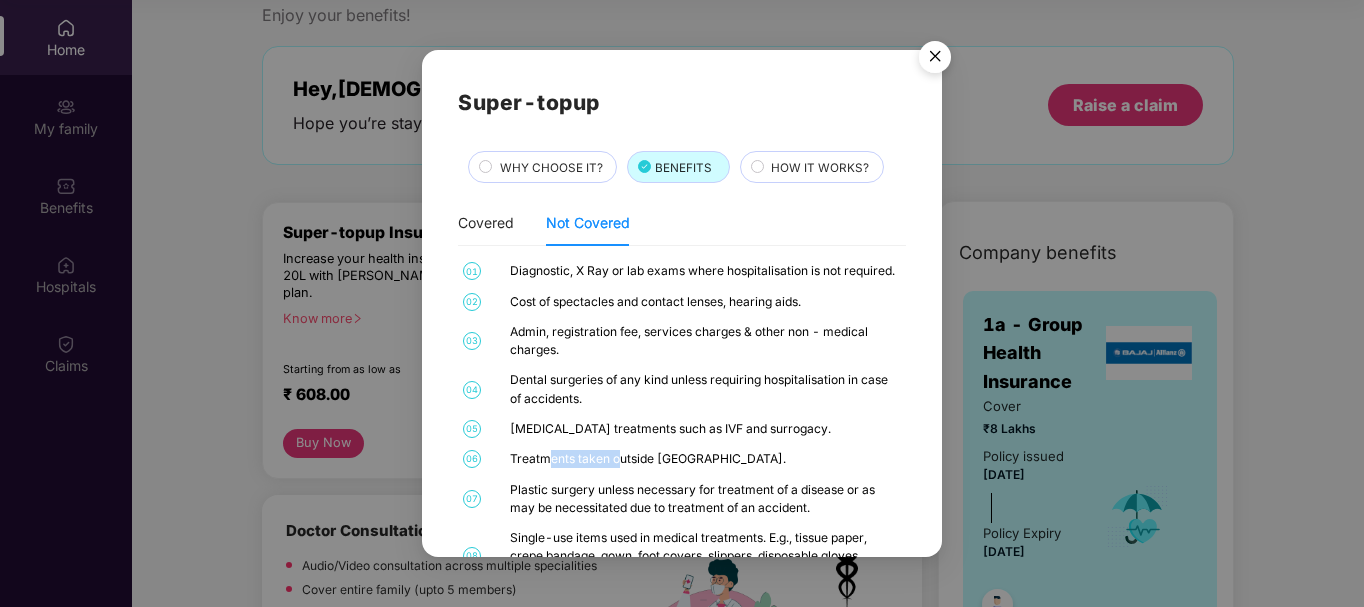 drag, startPoint x: 549, startPoint y: 458, endPoint x: 623, endPoint y: 454, distance: 74.10803 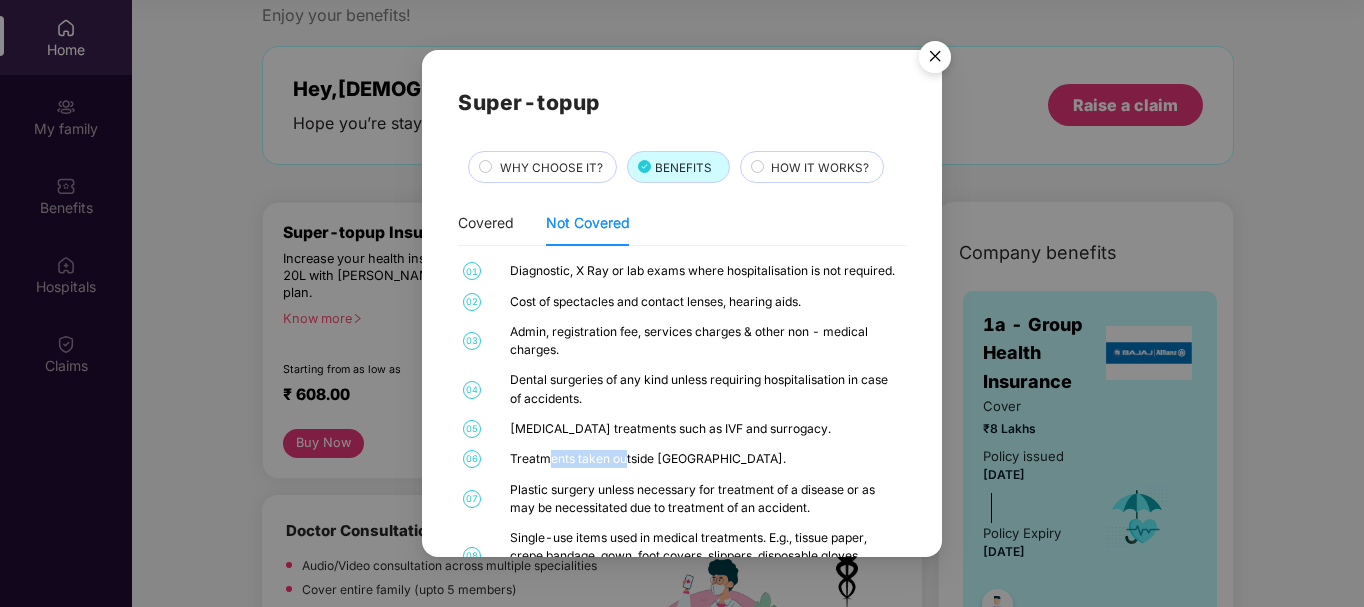 scroll, scrollTop: 16, scrollLeft: 0, axis: vertical 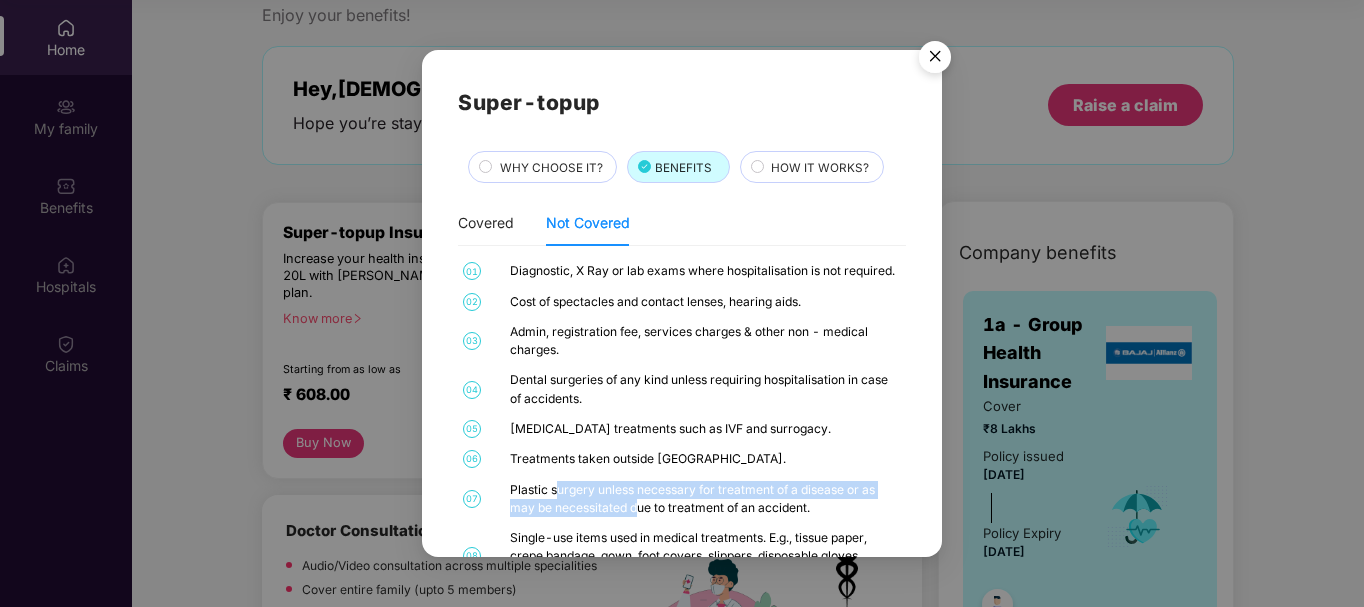 drag, startPoint x: 559, startPoint y: 489, endPoint x: 641, endPoint y: 507, distance: 83.95237 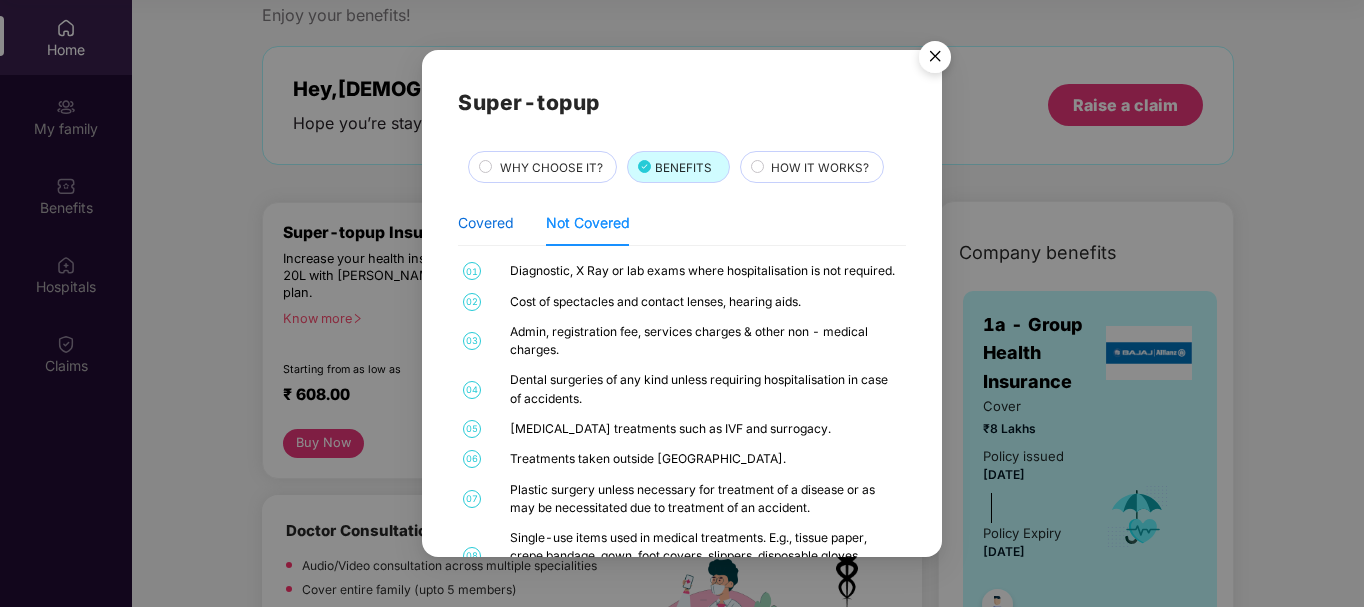 click on "Covered" at bounding box center [486, 223] 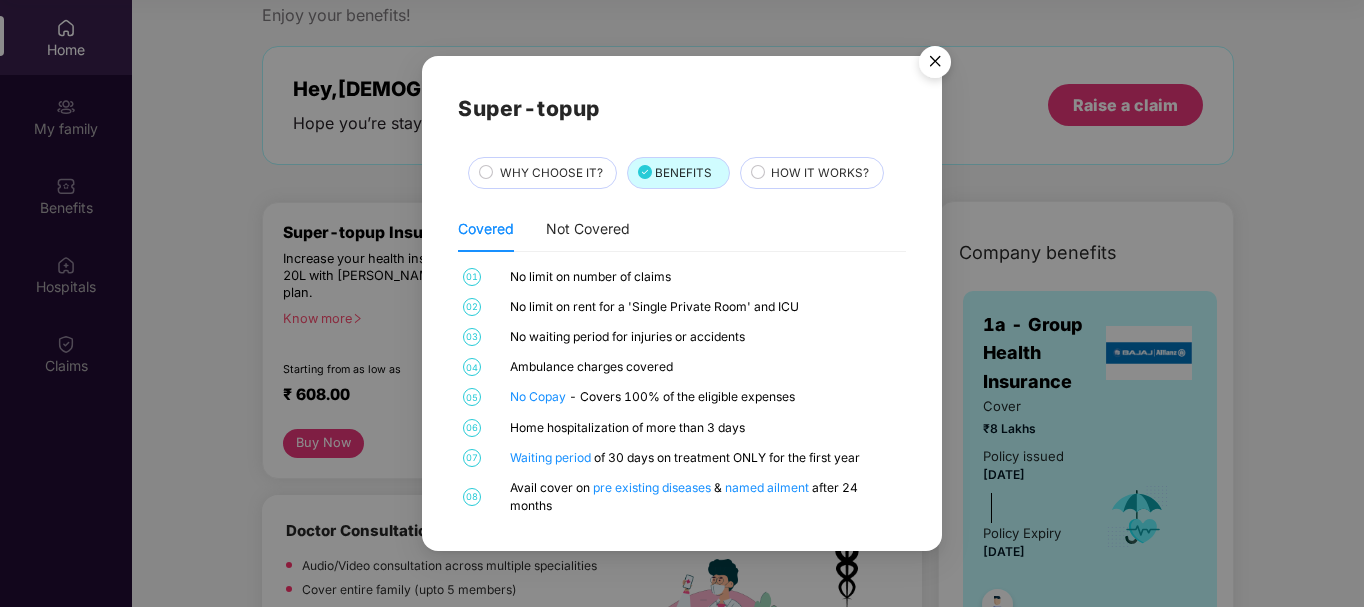 click at bounding box center (935, 65) 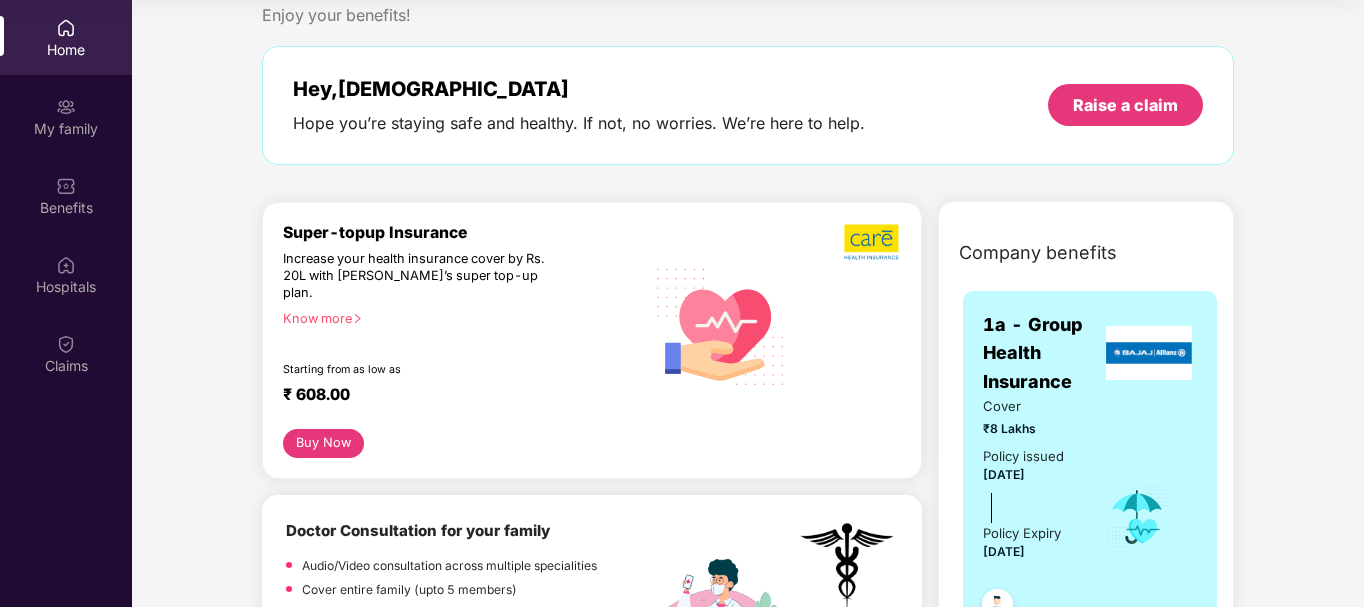 scroll, scrollTop: 0, scrollLeft: 0, axis: both 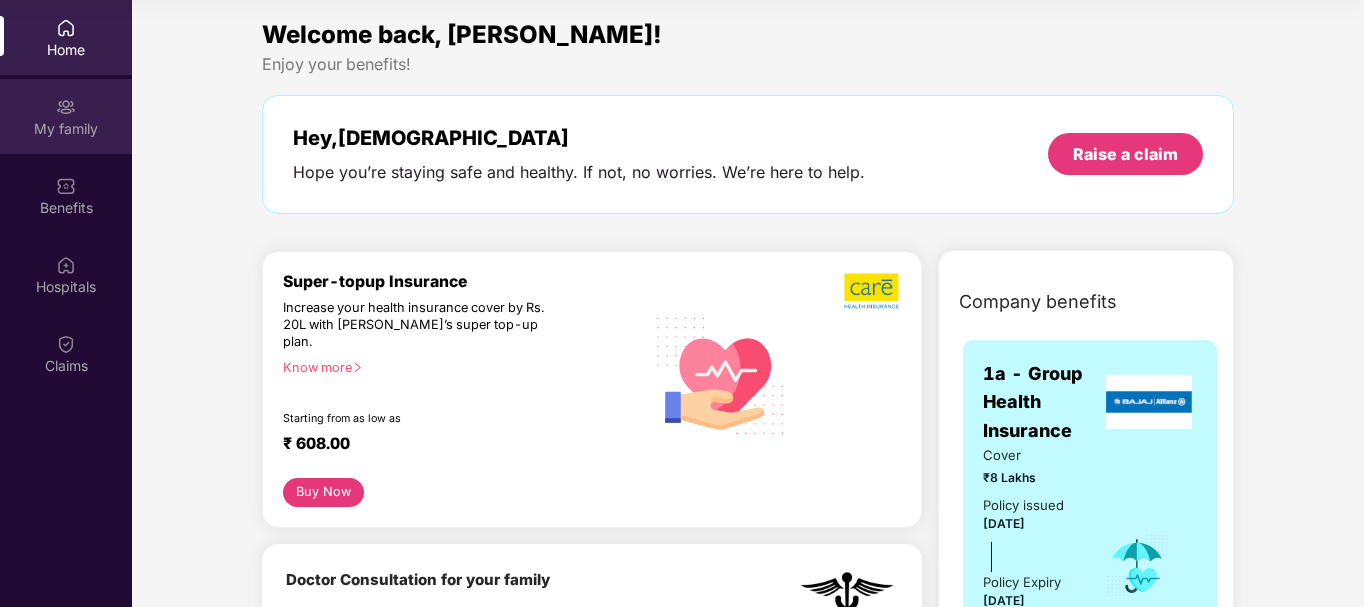 click on "My family" at bounding box center [66, 129] 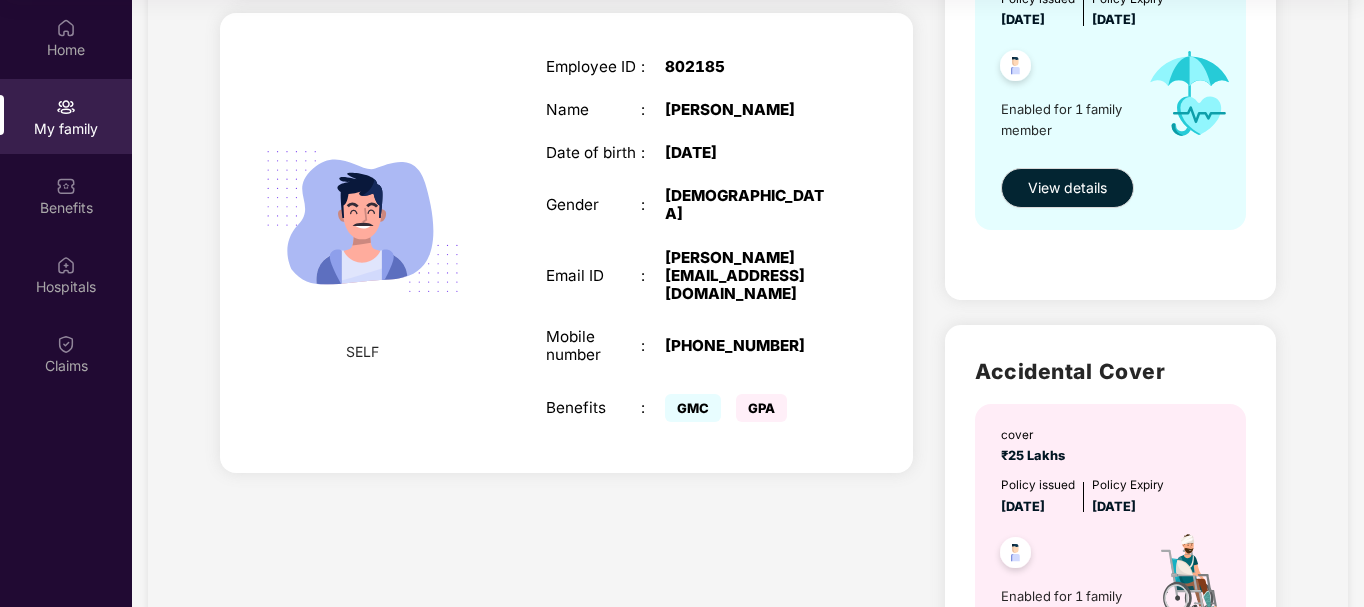 scroll, scrollTop: 304, scrollLeft: 0, axis: vertical 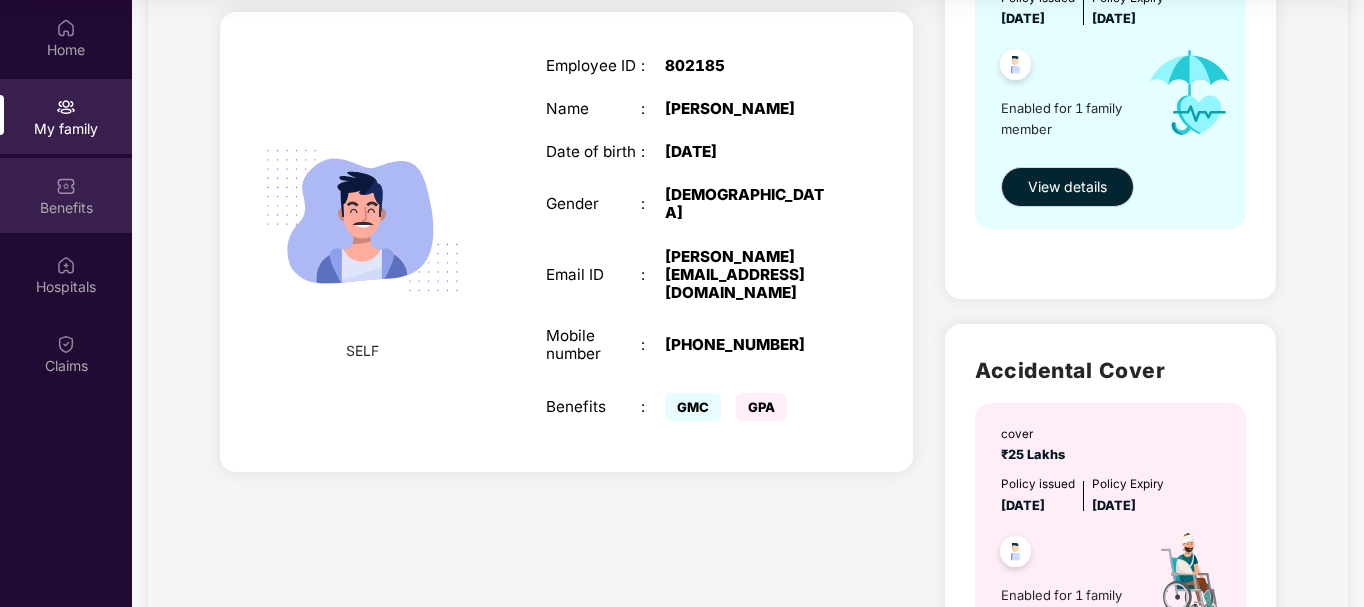 click at bounding box center [66, 186] 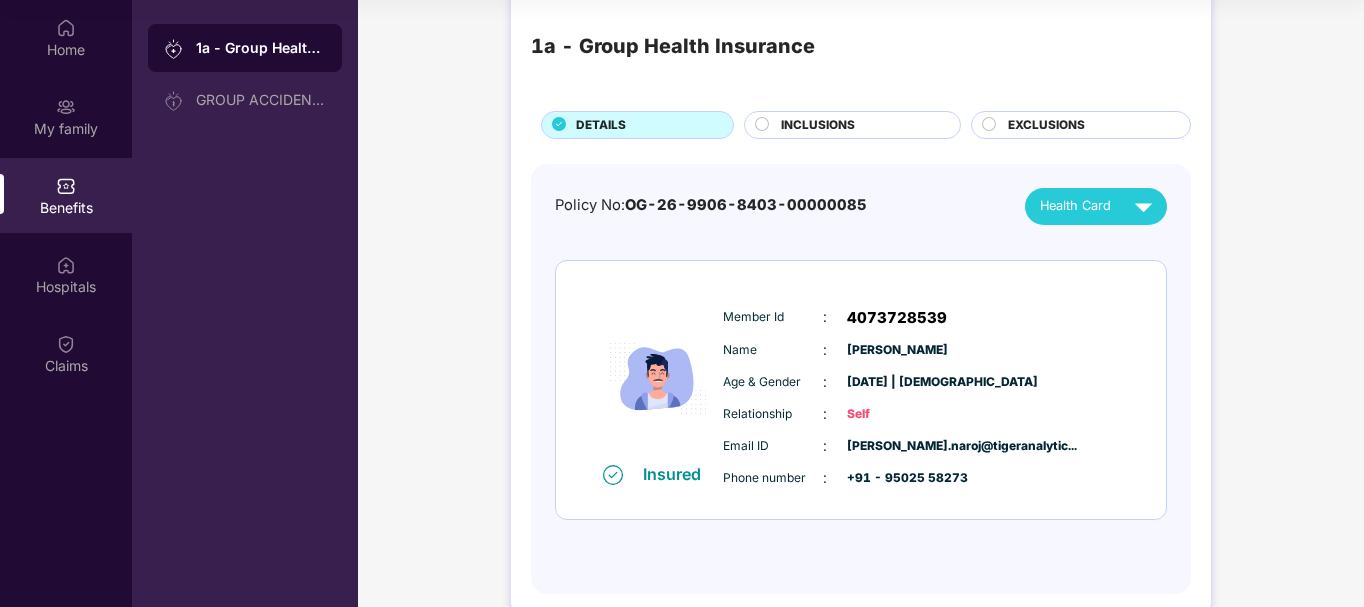 scroll, scrollTop: 70, scrollLeft: 0, axis: vertical 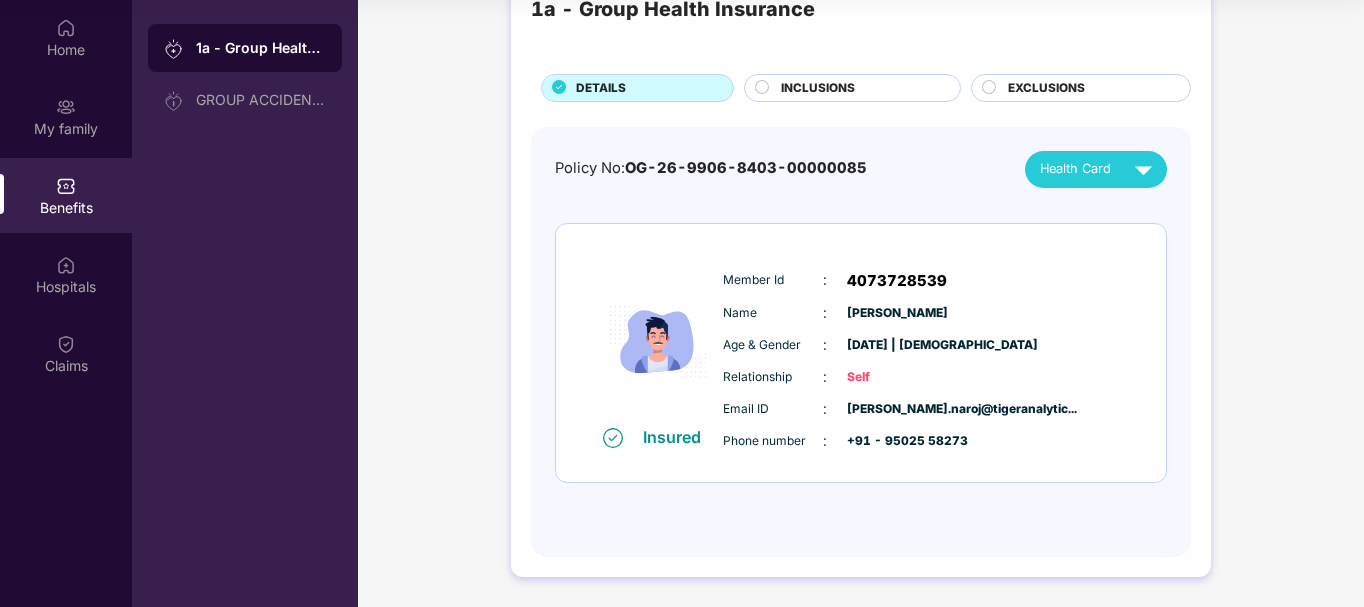 click on "INCLUSIONS" at bounding box center (818, 88) 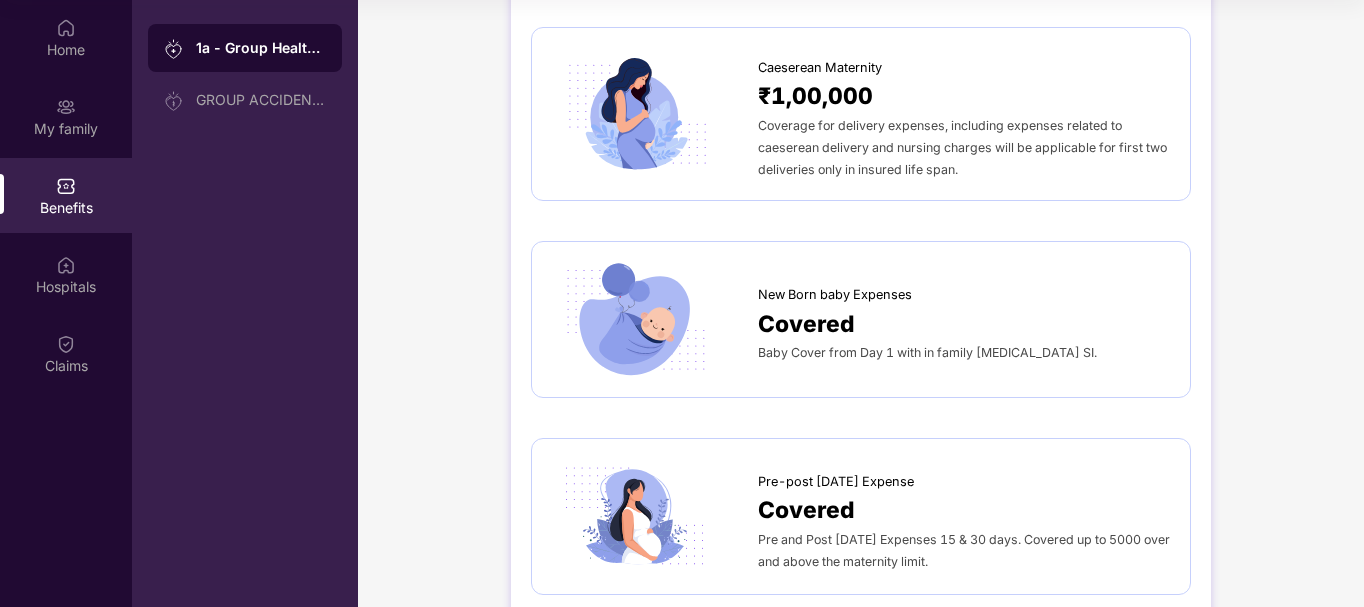 scroll, scrollTop: 2515, scrollLeft: 0, axis: vertical 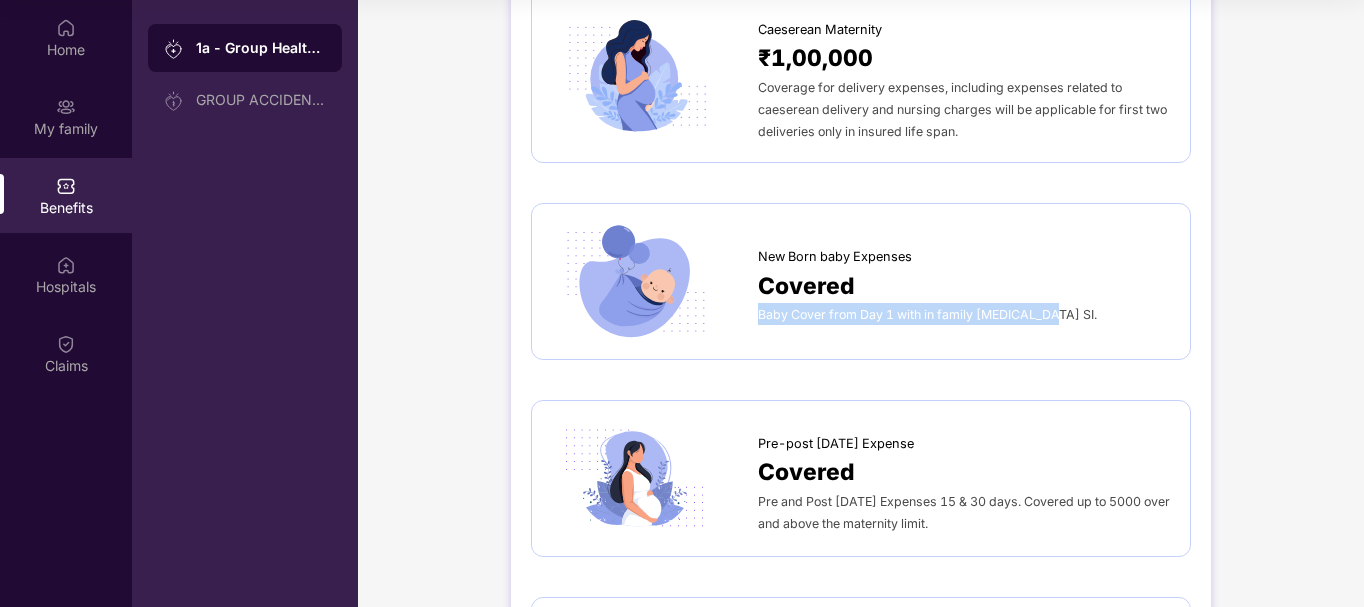 drag, startPoint x: 760, startPoint y: 306, endPoint x: 1040, endPoint y: 307, distance: 280.0018 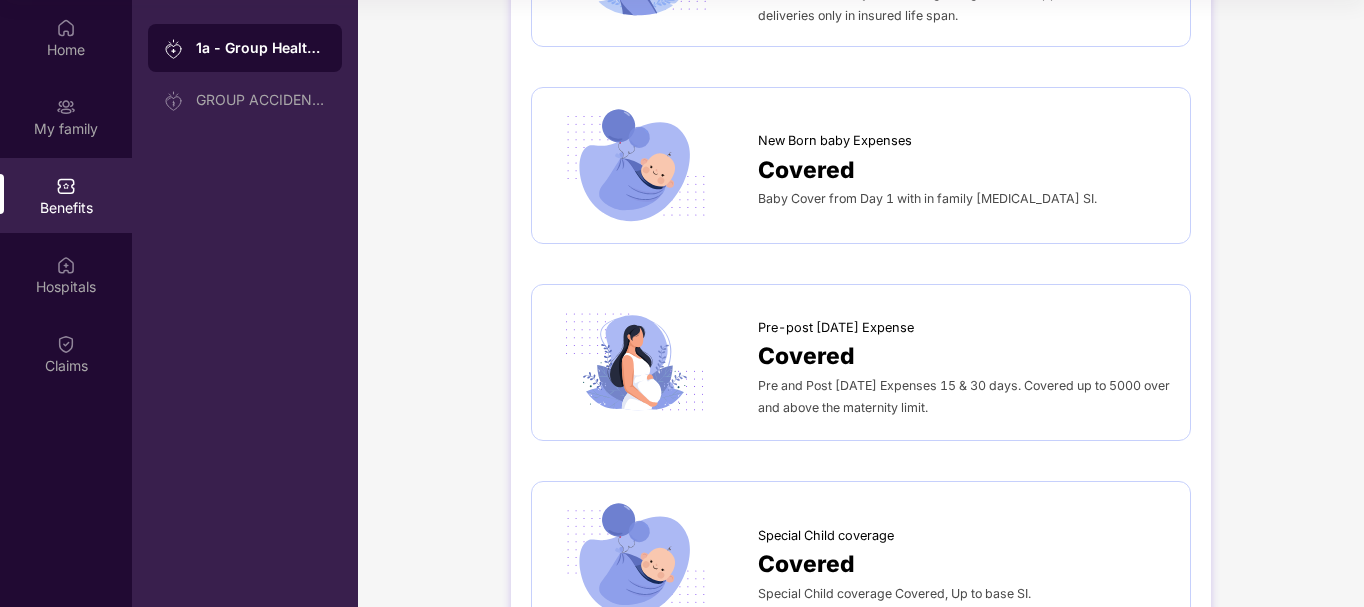 scroll, scrollTop: 2634, scrollLeft: 0, axis: vertical 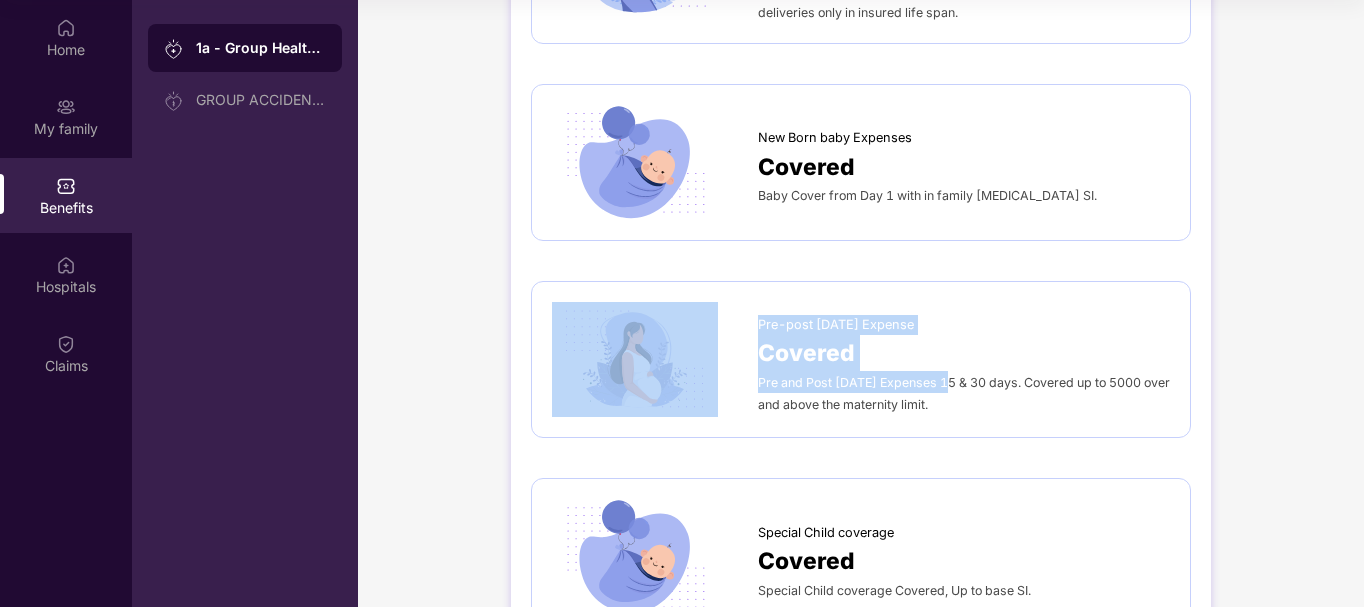 drag, startPoint x: 748, startPoint y: 380, endPoint x: 943, endPoint y: 378, distance: 195.01025 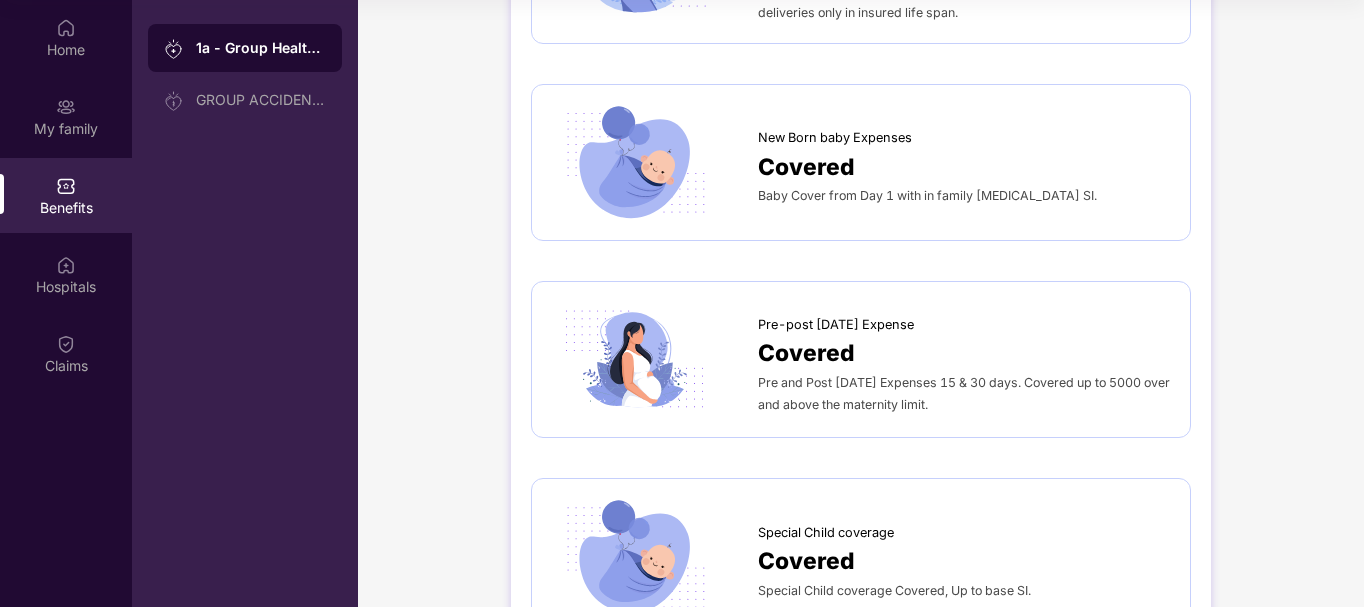 click on "Pre and Post [DATE] Expenses  15 & 30 days. Covered up to 5000 over and above the maternity limit." at bounding box center (964, 393) 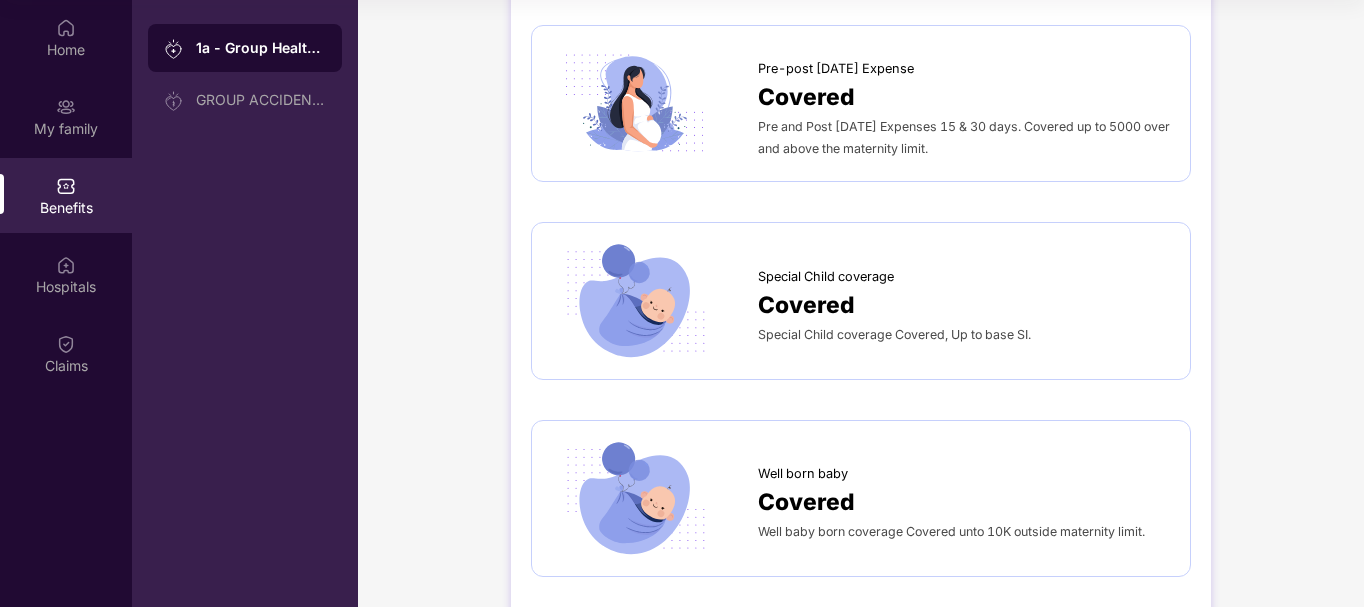 scroll, scrollTop: 2989, scrollLeft: 0, axis: vertical 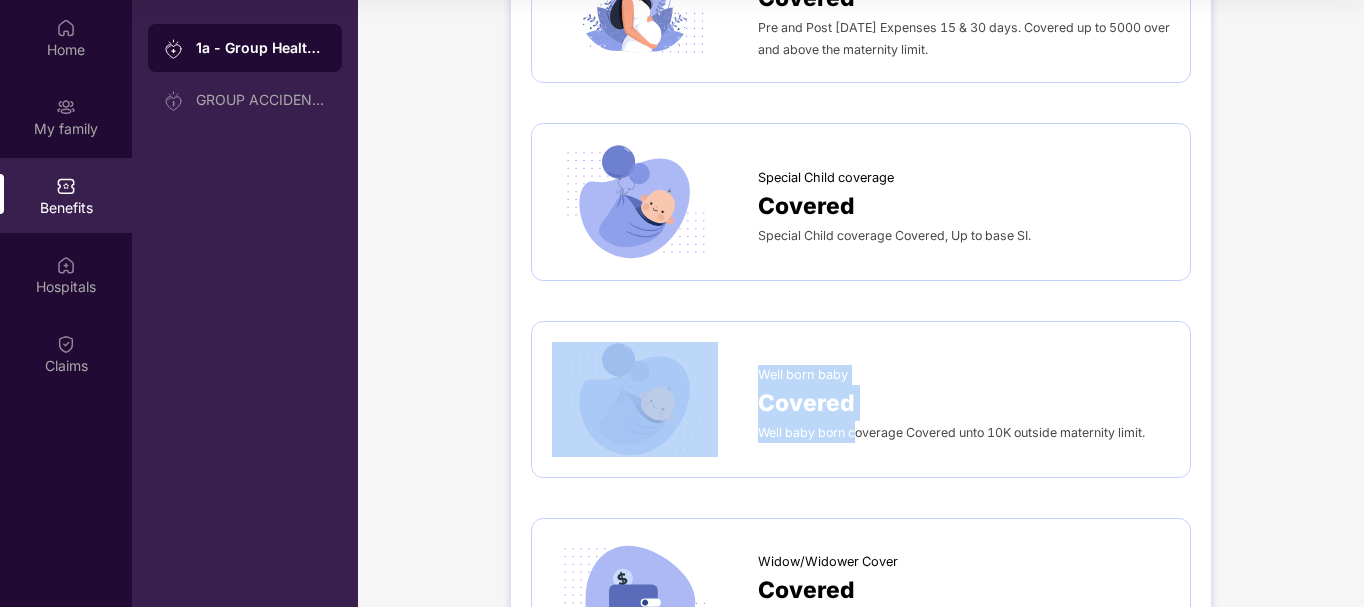 drag, startPoint x: 750, startPoint y: 432, endPoint x: 854, endPoint y: 440, distance: 104.307236 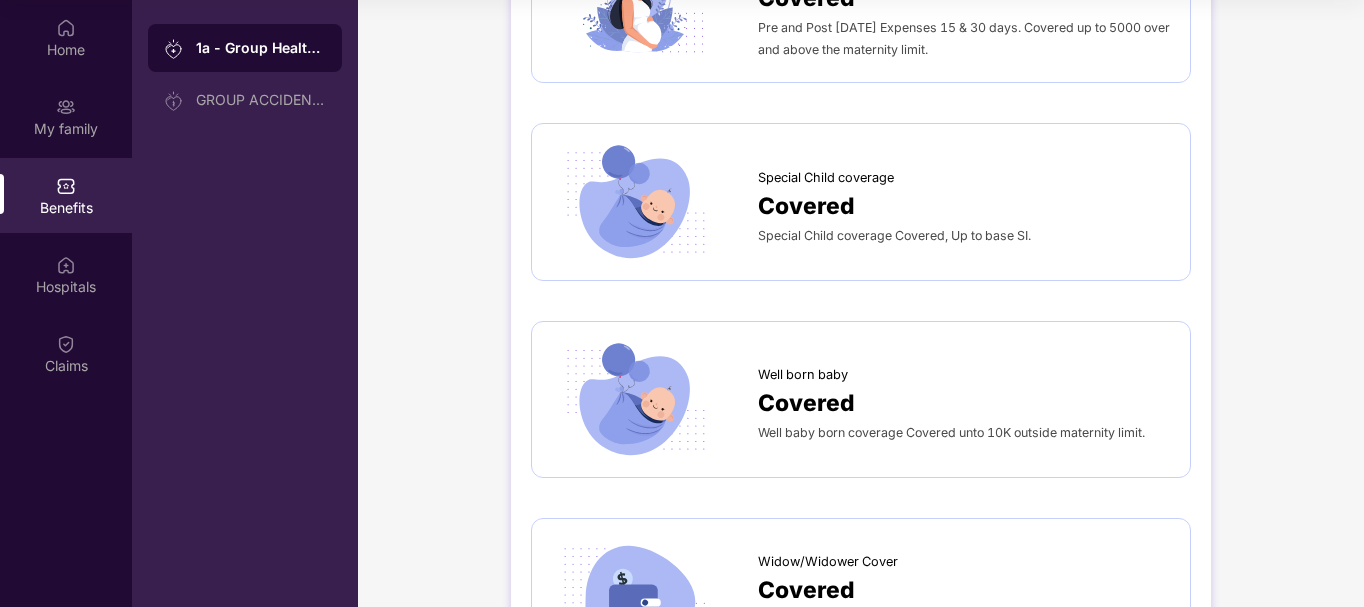click on "Well baby born coverage Covered unto 10K outside maternity limit." at bounding box center [951, 432] 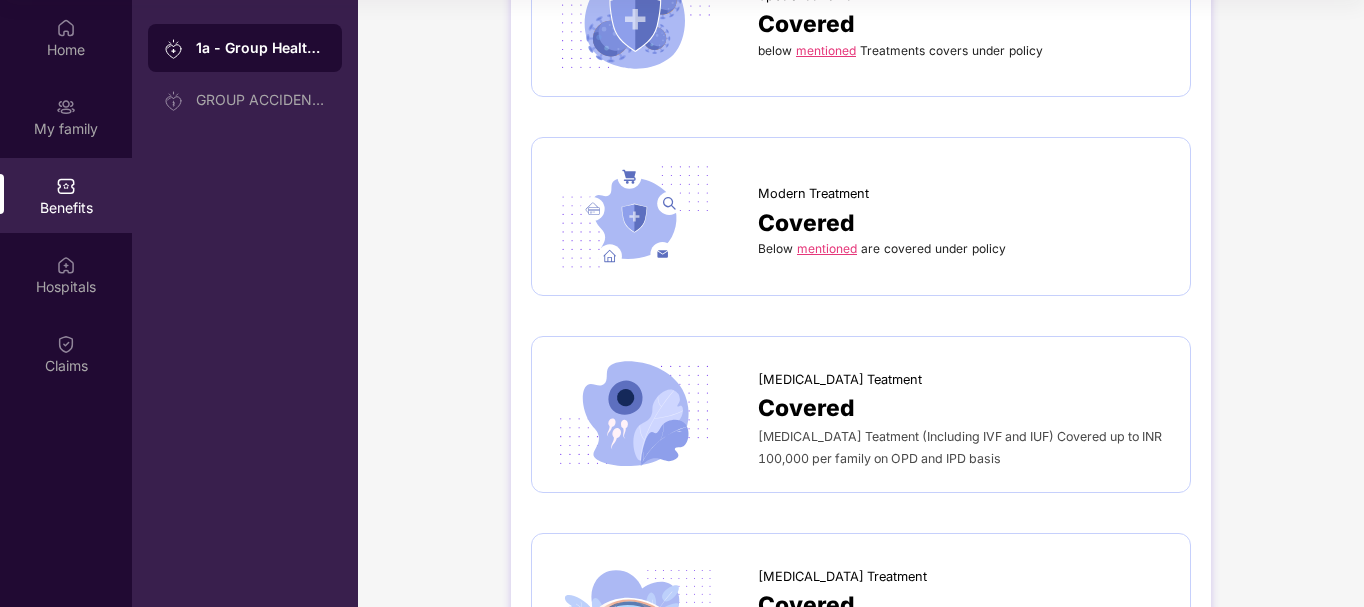 scroll, scrollTop: 4698, scrollLeft: 0, axis: vertical 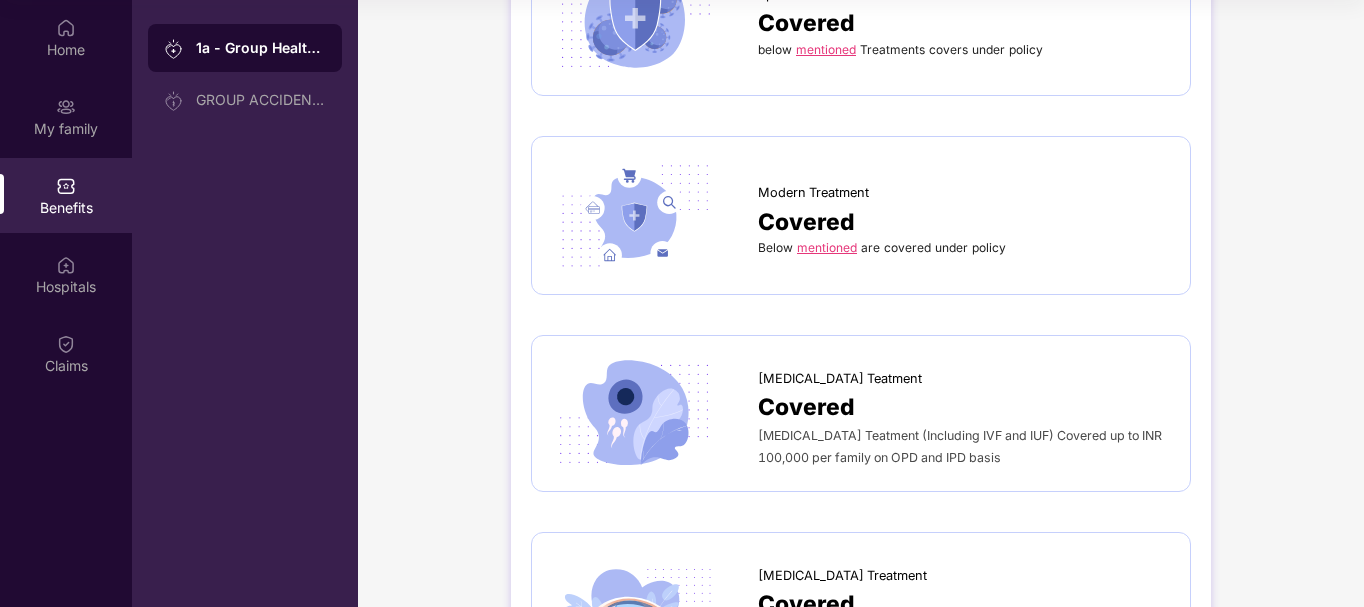 click on "mentioned" at bounding box center (827, 247) 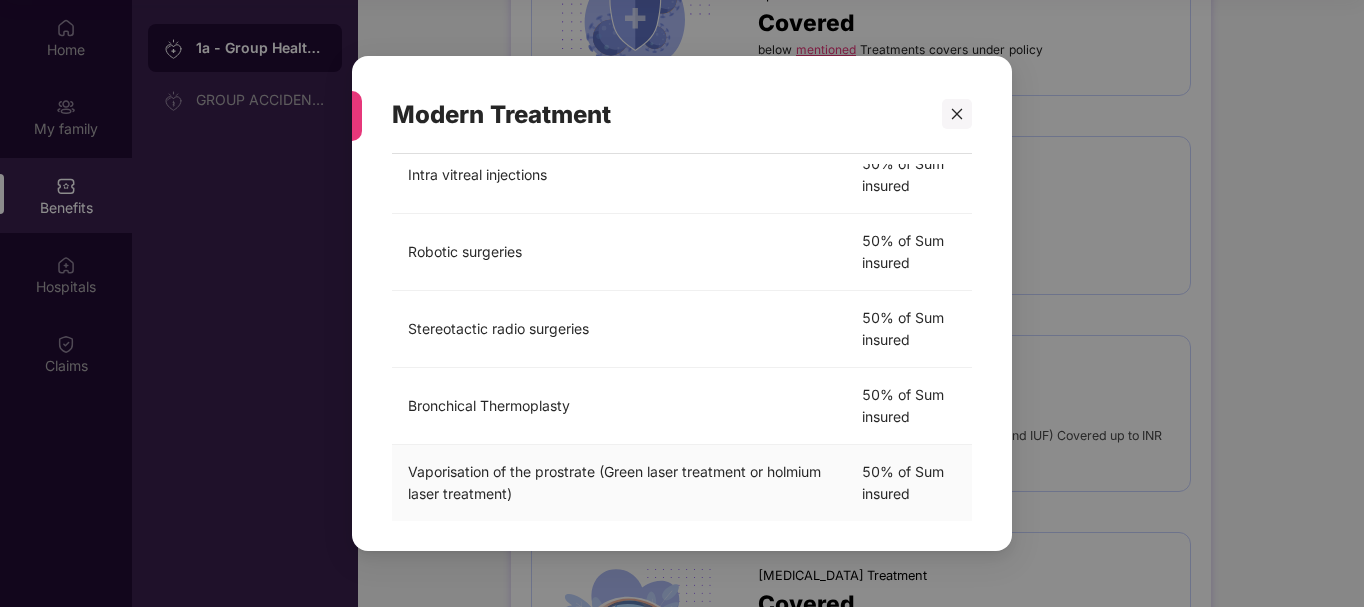 scroll, scrollTop: 511, scrollLeft: 0, axis: vertical 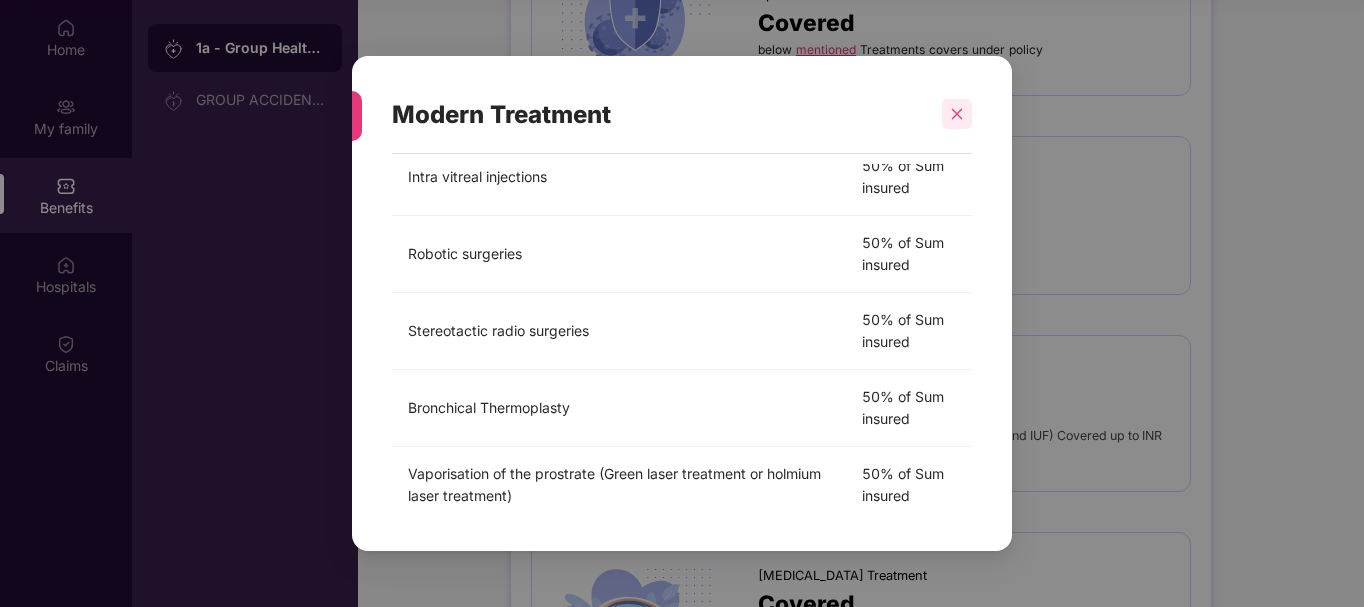 click 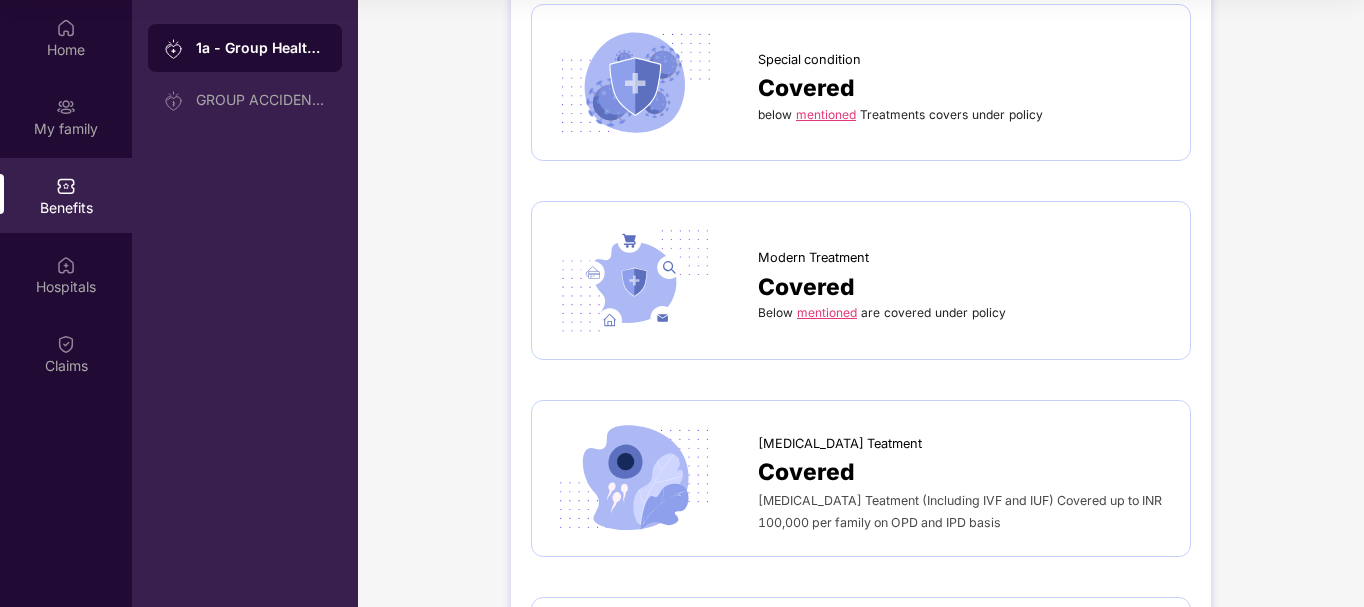 scroll, scrollTop: 4629, scrollLeft: 0, axis: vertical 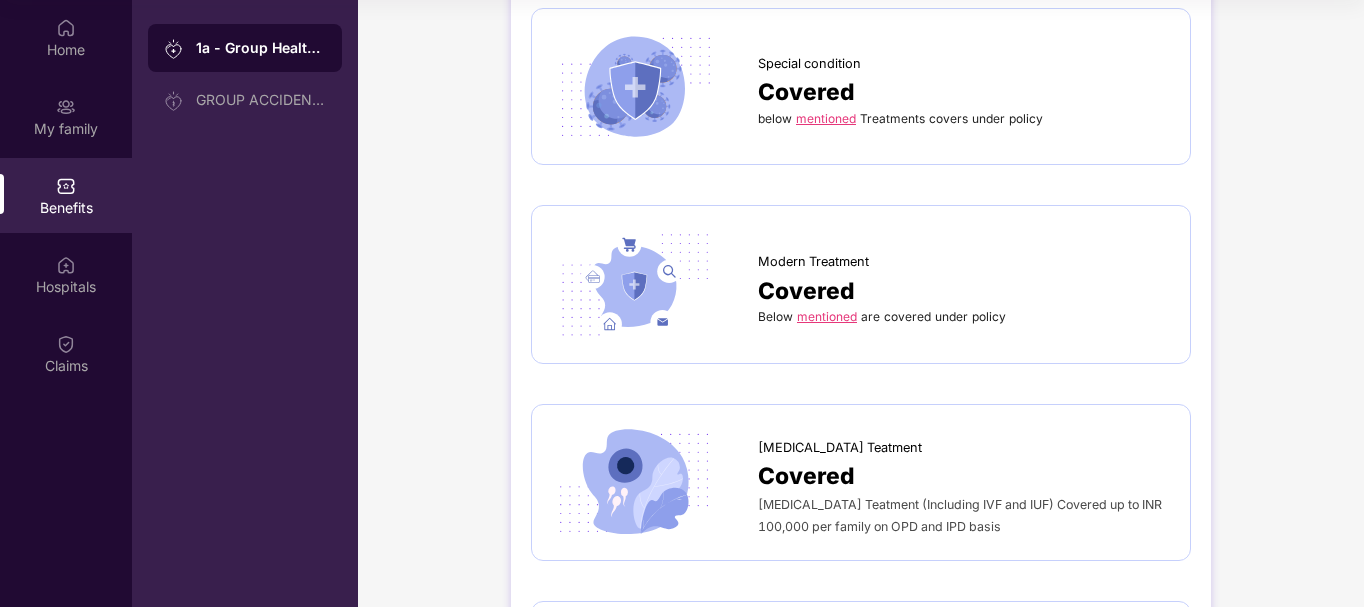 click on "mentioned" at bounding box center (826, 118) 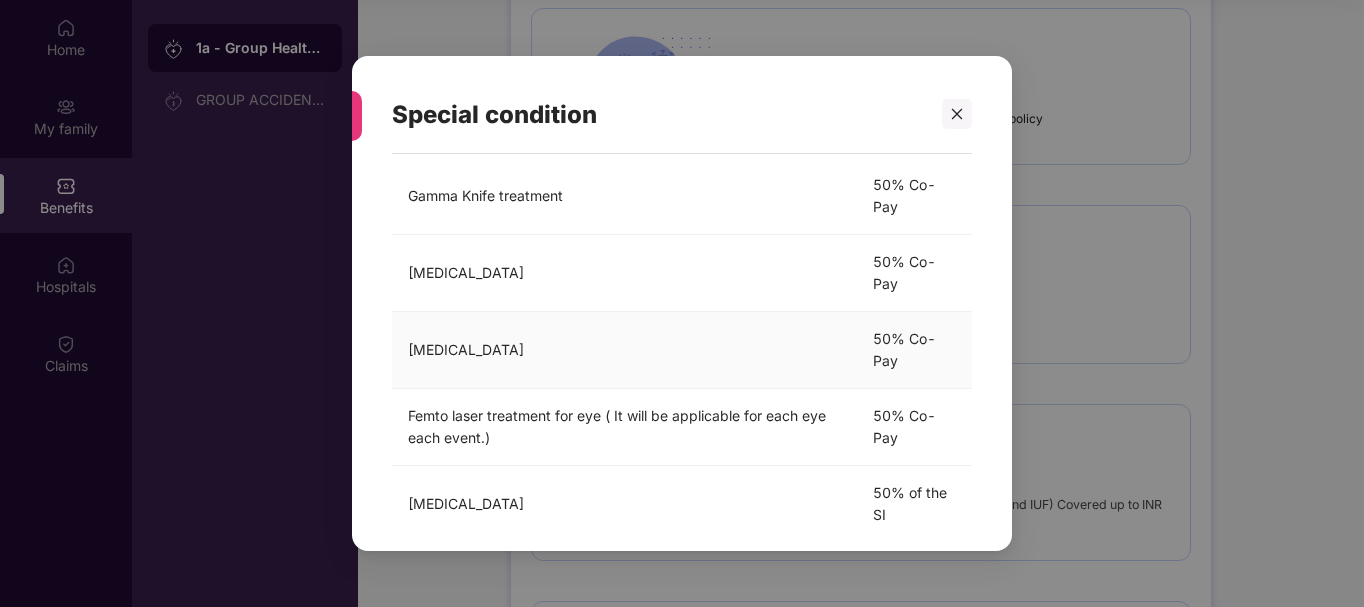 scroll, scrollTop: 226, scrollLeft: 0, axis: vertical 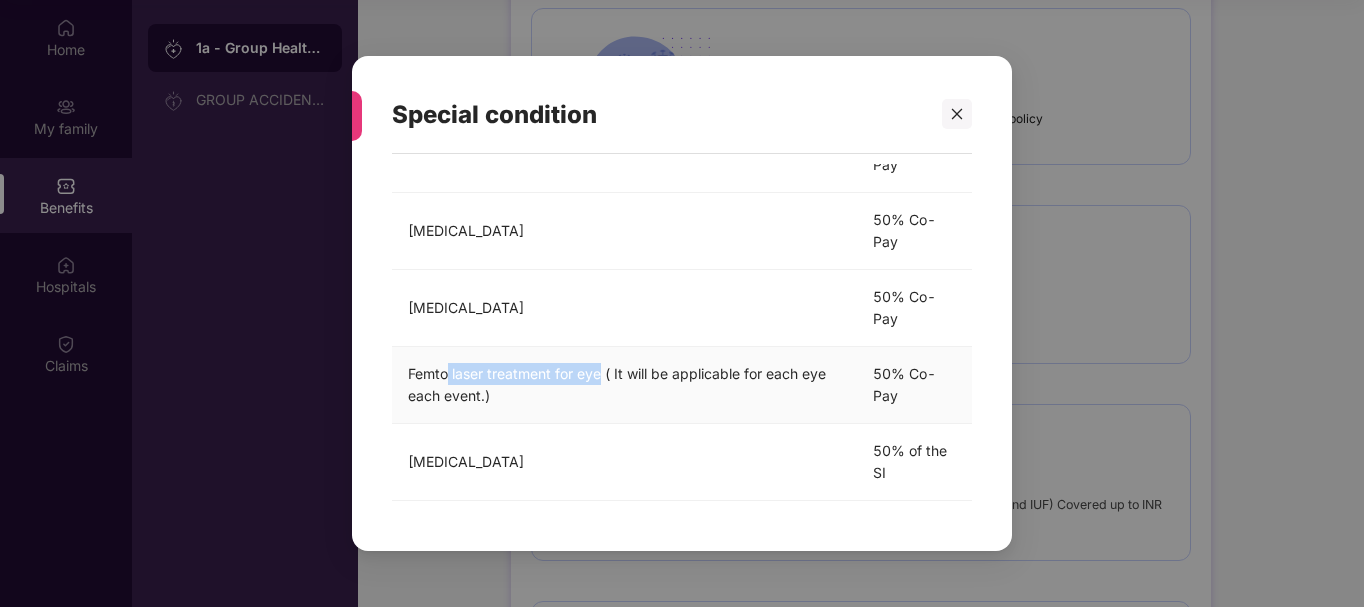 drag, startPoint x: 450, startPoint y: 373, endPoint x: 601, endPoint y: 368, distance: 151.08276 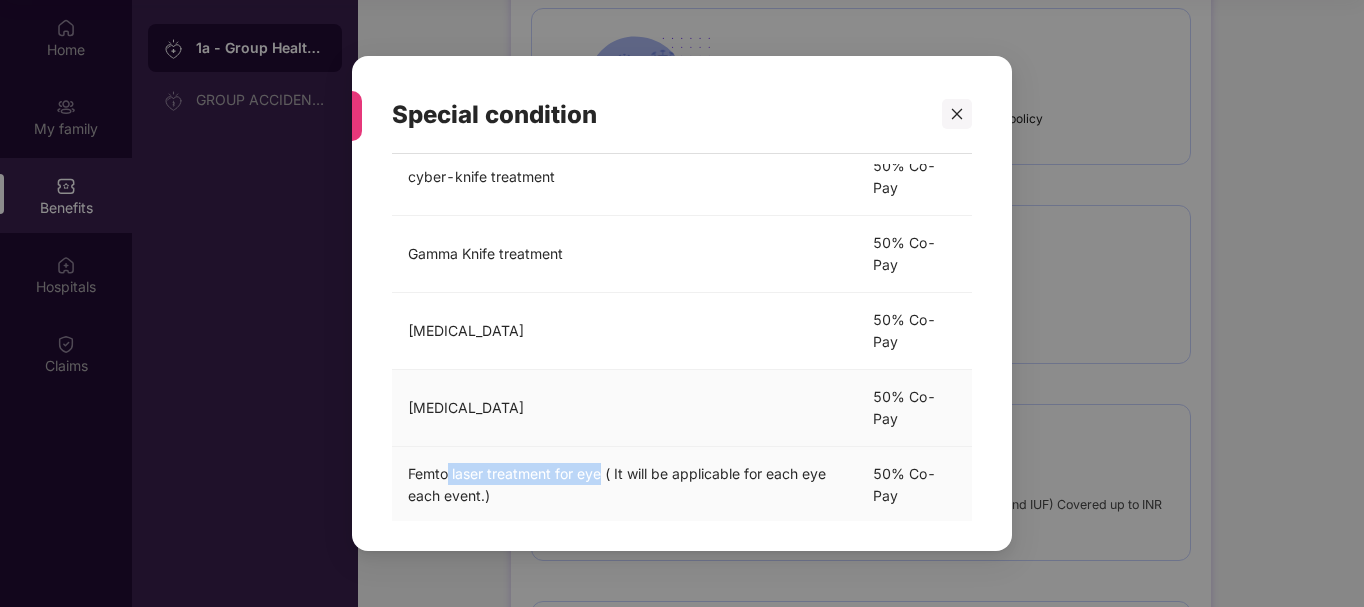 scroll, scrollTop: 226, scrollLeft: 0, axis: vertical 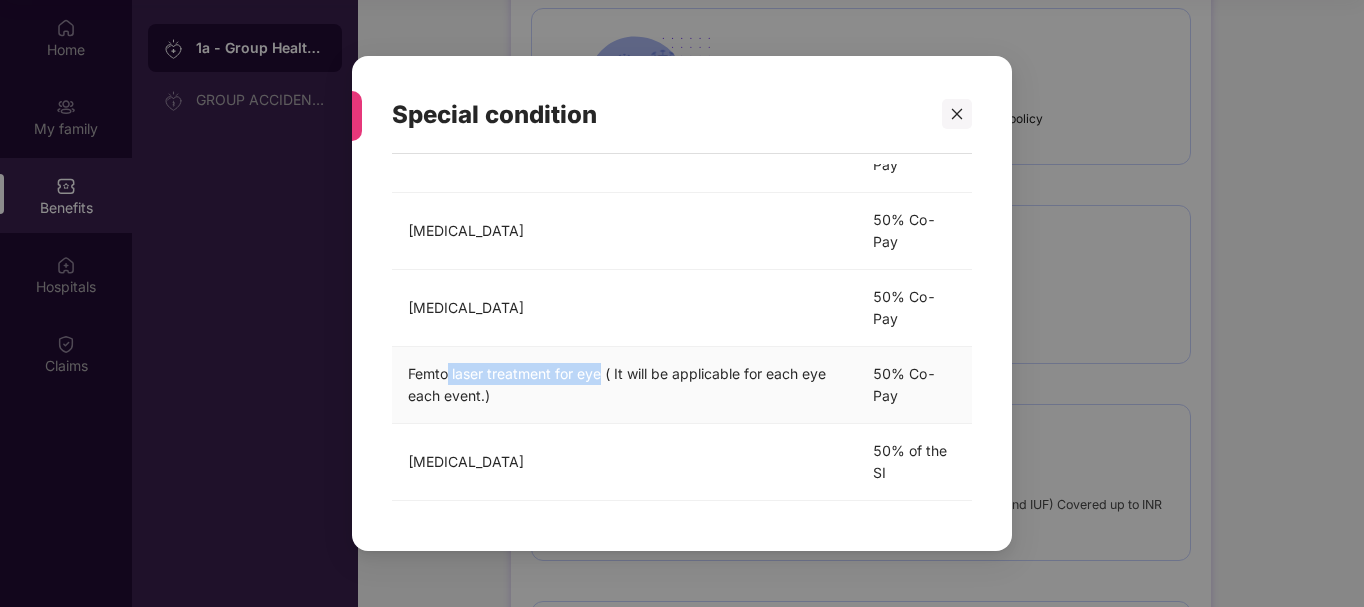 click on "Femto laser treatment for eye ( It will be applicable for each eye each event.)" at bounding box center (624, 385) 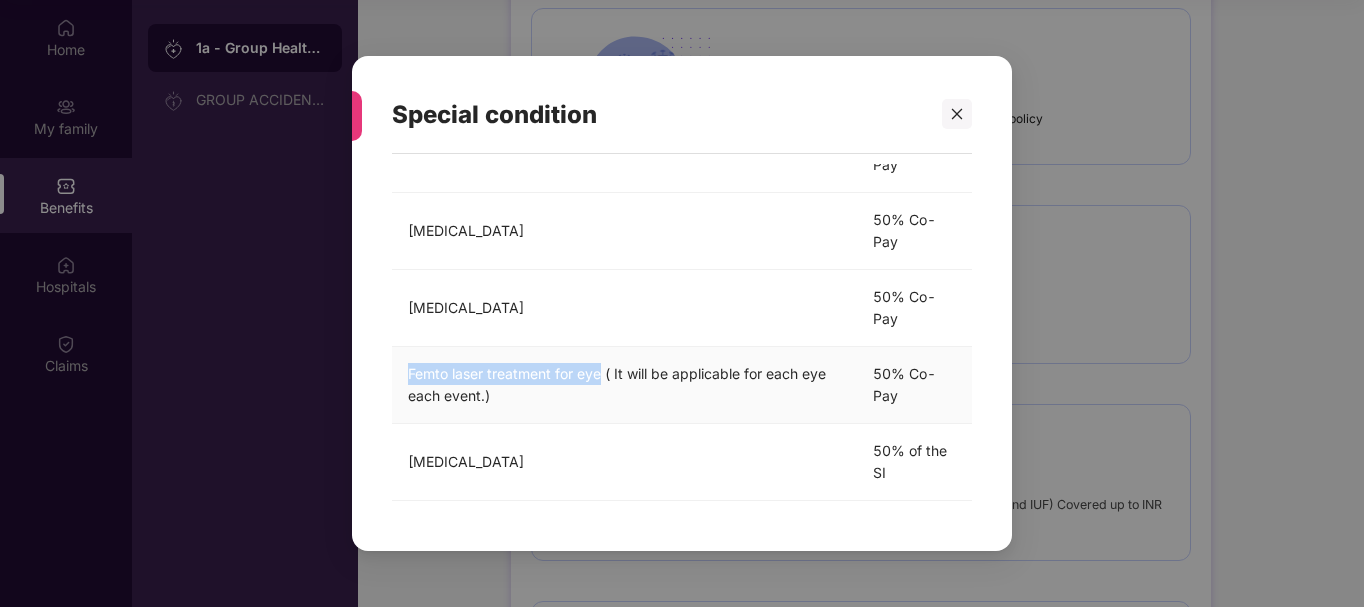 drag, startPoint x: 410, startPoint y: 377, endPoint x: 599, endPoint y: 376, distance: 189.00264 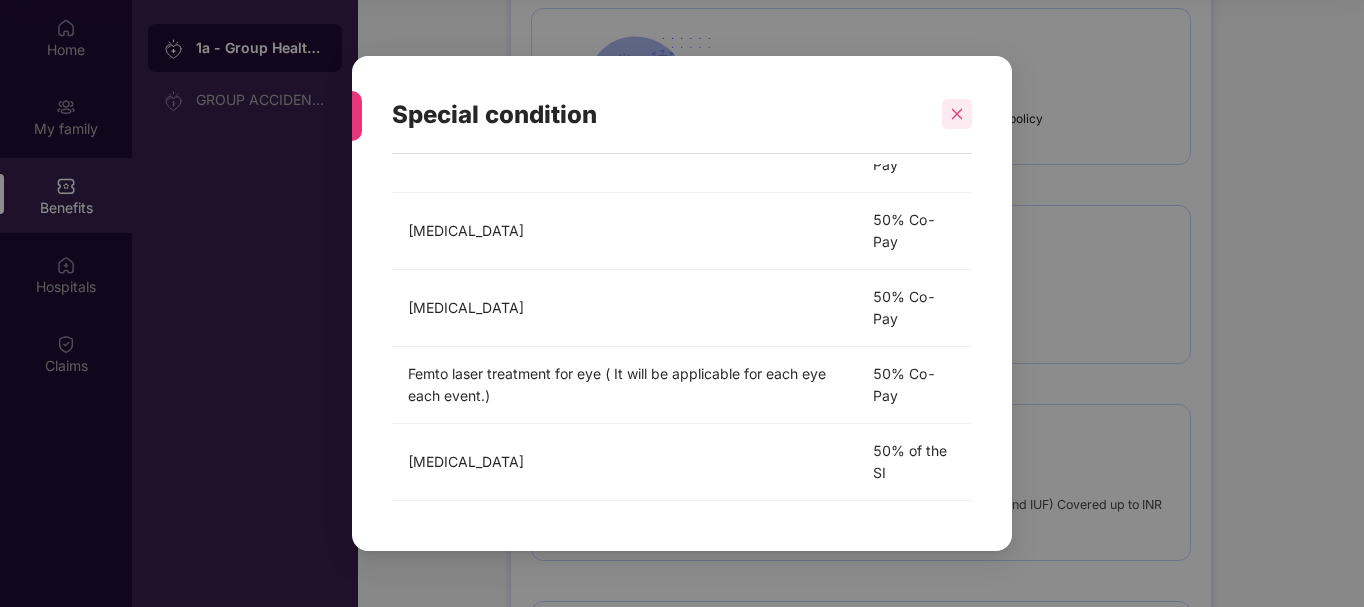 click 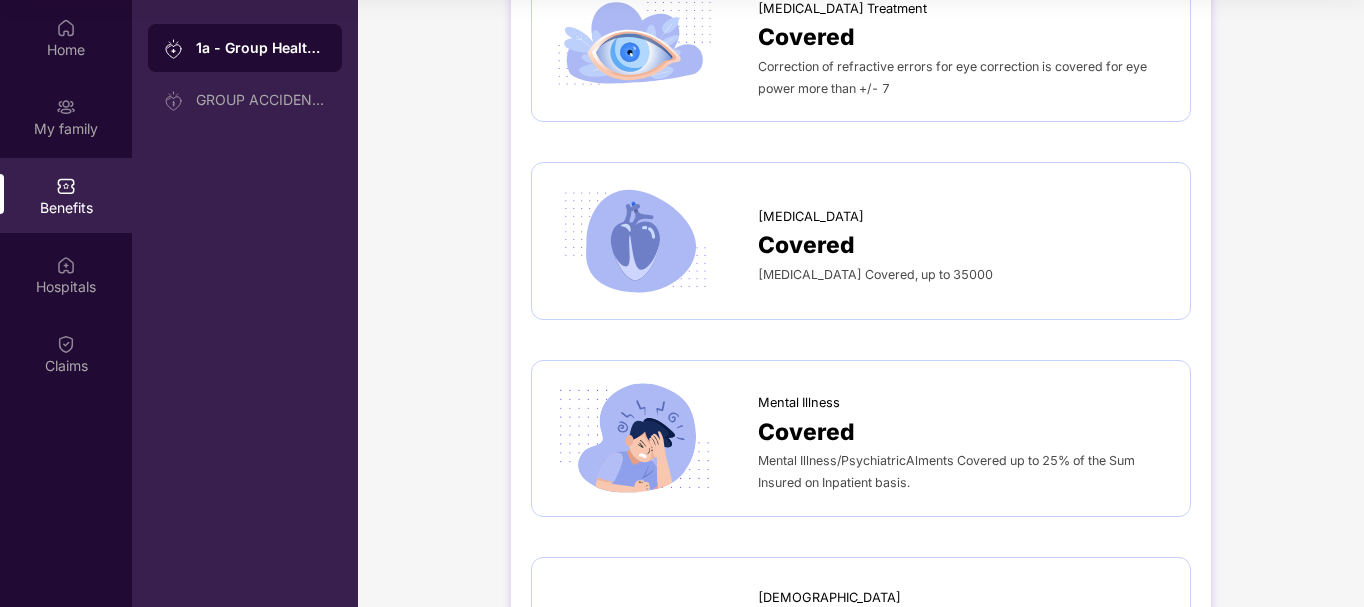 scroll, scrollTop: 5240, scrollLeft: 0, axis: vertical 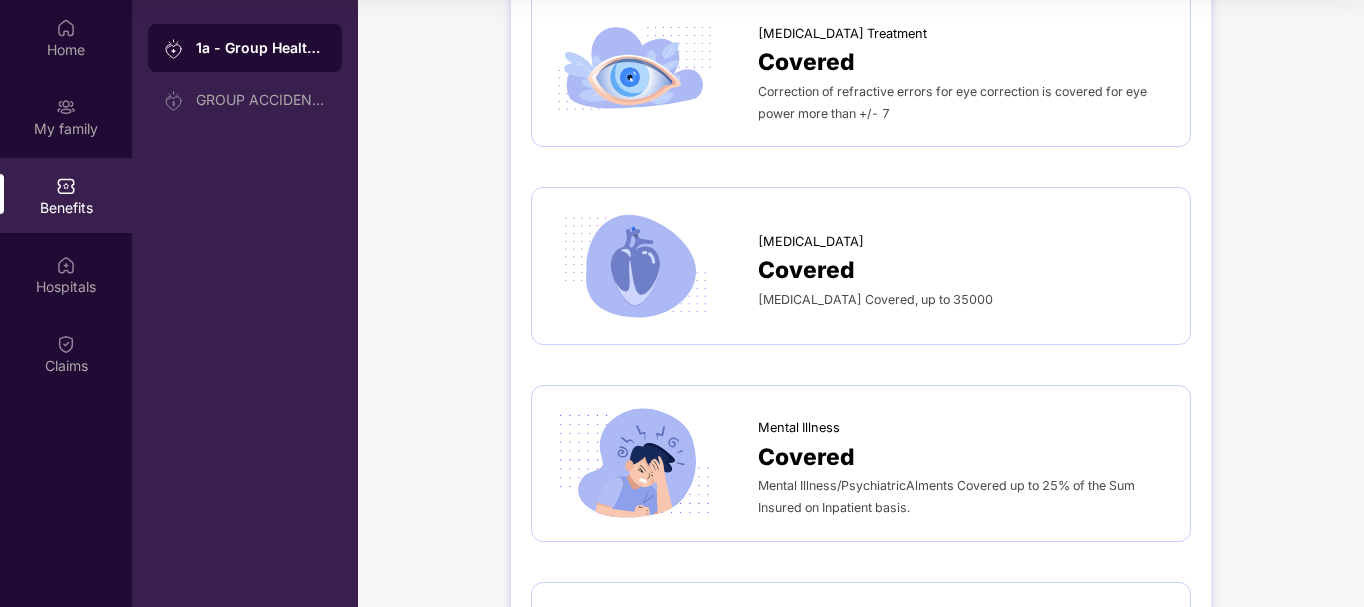 click on "[MEDICAL_DATA] Treatment" at bounding box center [842, 34] 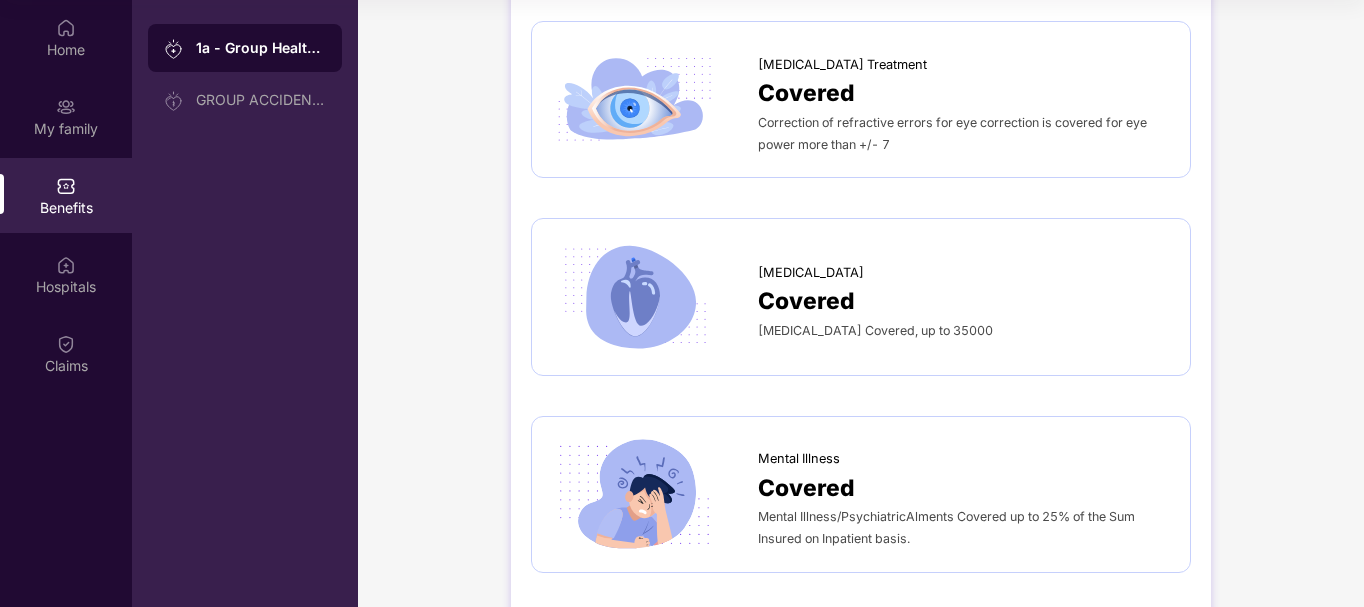 scroll, scrollTop: 5208, scrollLeft: 0, axis: vertical 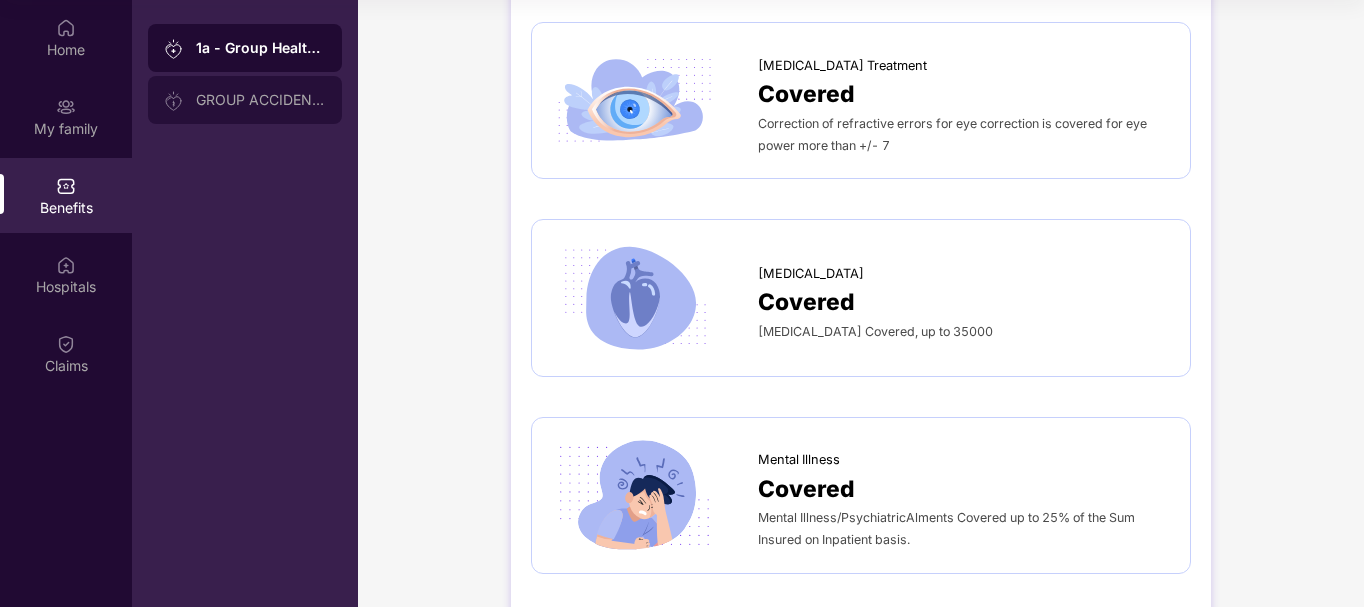 click on "GROUP ACCIDENTAL INSURANCE" at bounding box center [261, 100] 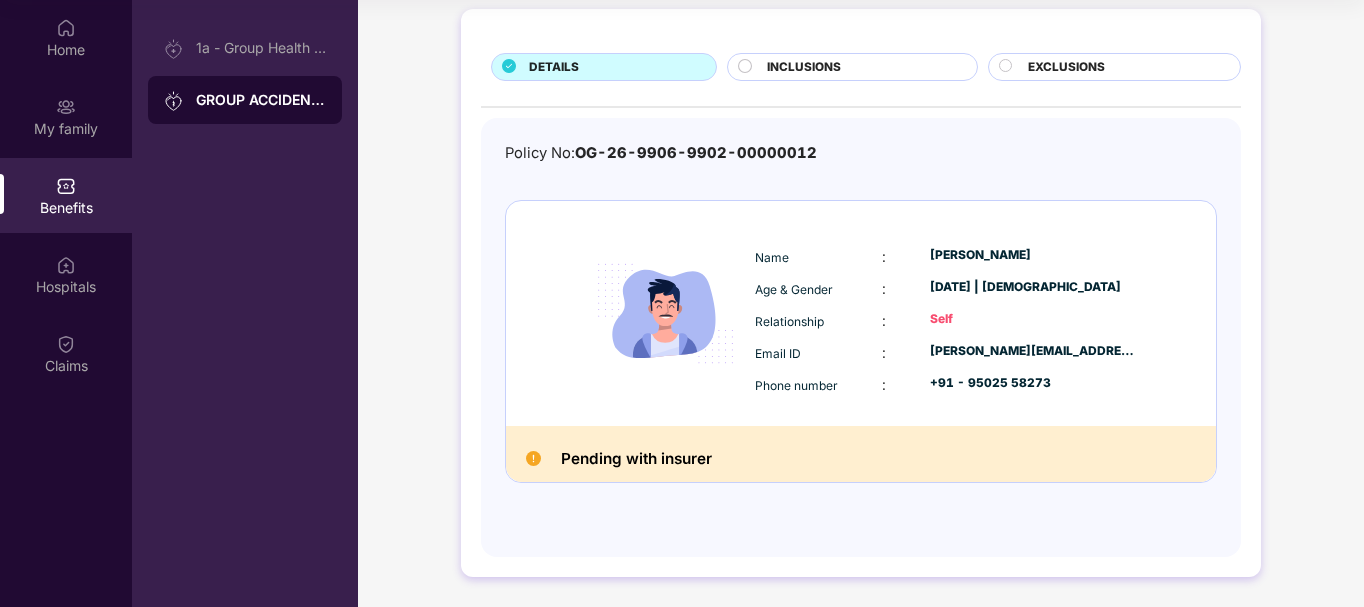 scroll, scrollTop: 66, scrollLeft: 0, axis: vertical 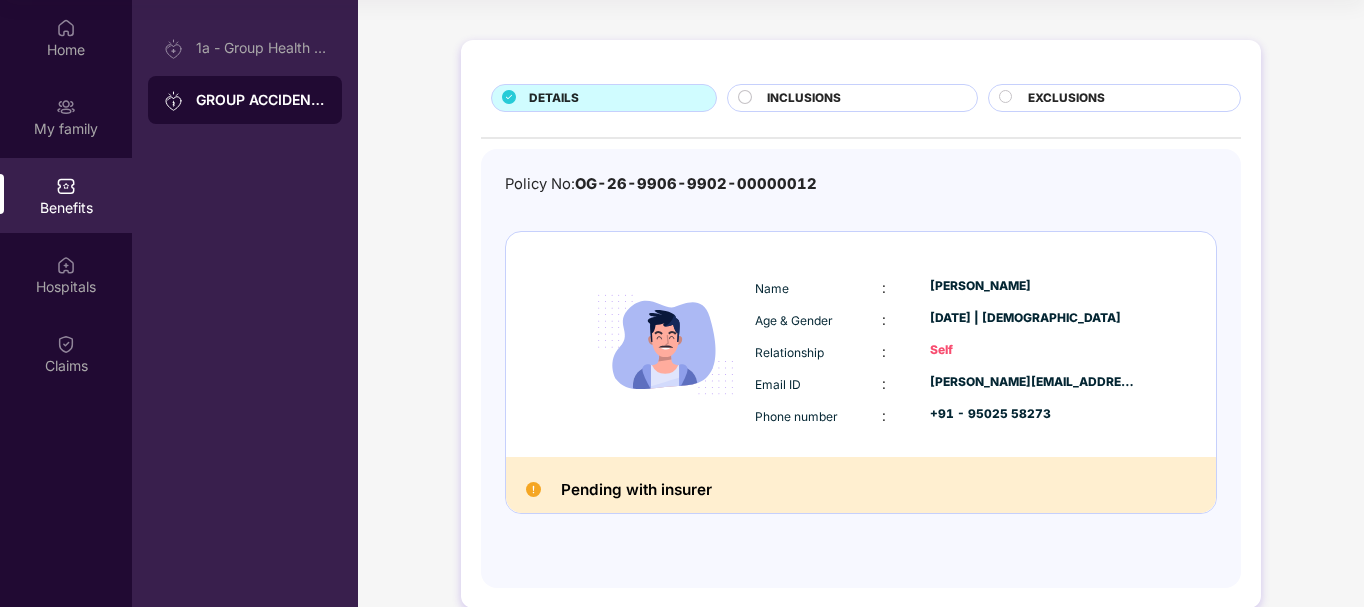 click on "INCLUSIONS" at bounding box center [804, 98] 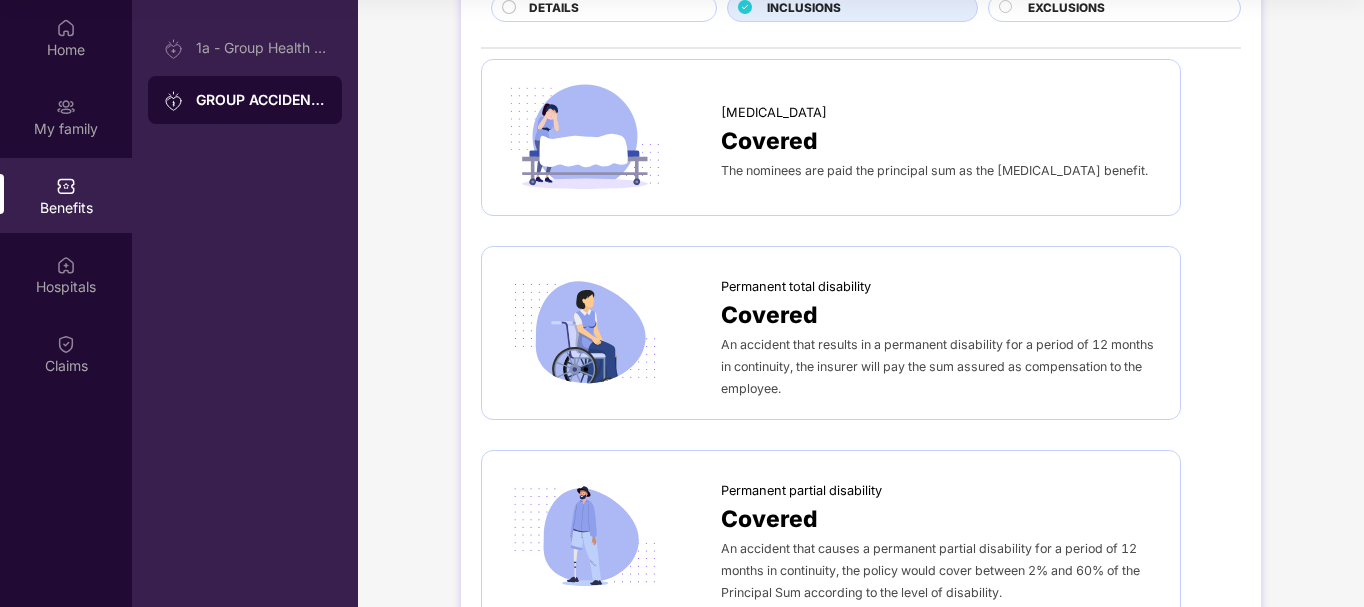 scroll, scrollTop: 0, scrollLeft: 0, axis: both 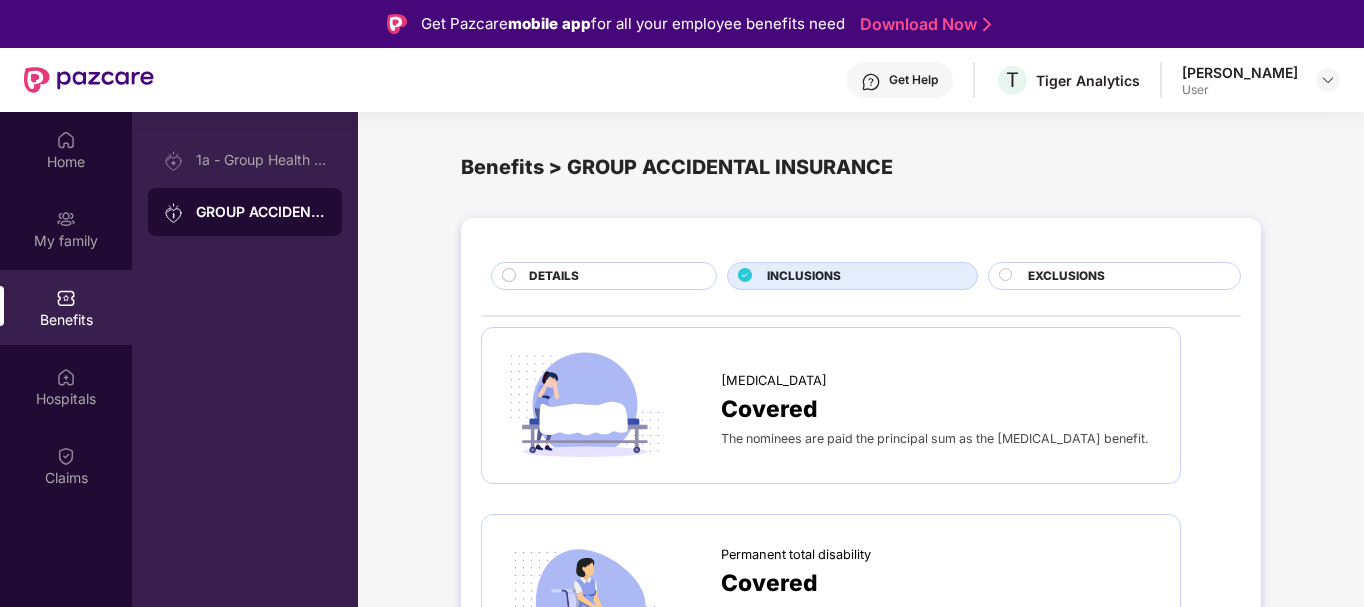 click on "EXCLUSIONS" at bounding box center (1114, 276) 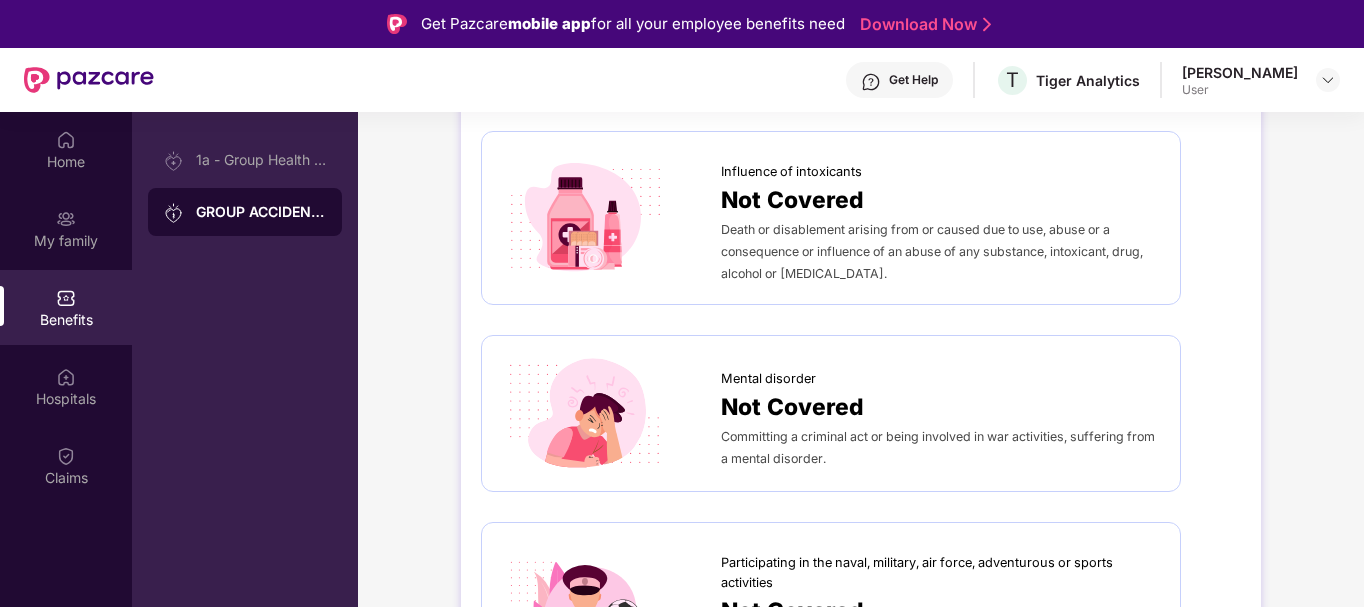 scroll, scrollTop: 1188, scrollLeft: 0, axis: vertical 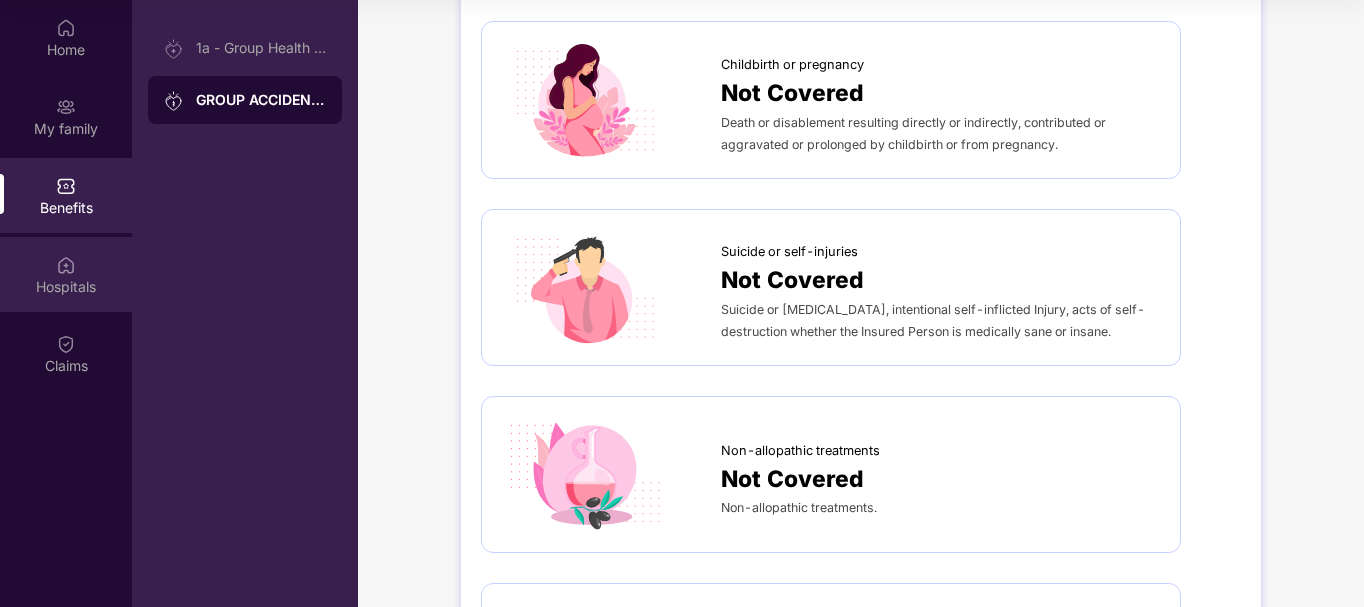 click on "Hospitals" at bounding box center [66, 274] 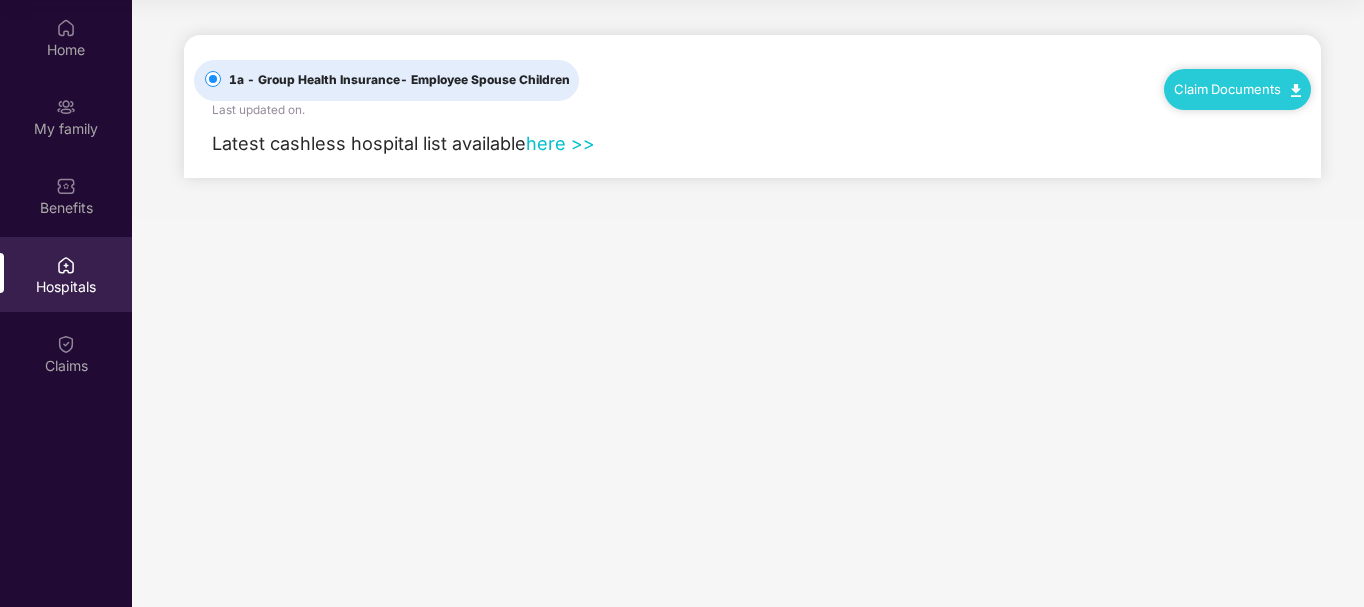 click on "here >>" at bounding box center (560, 143) 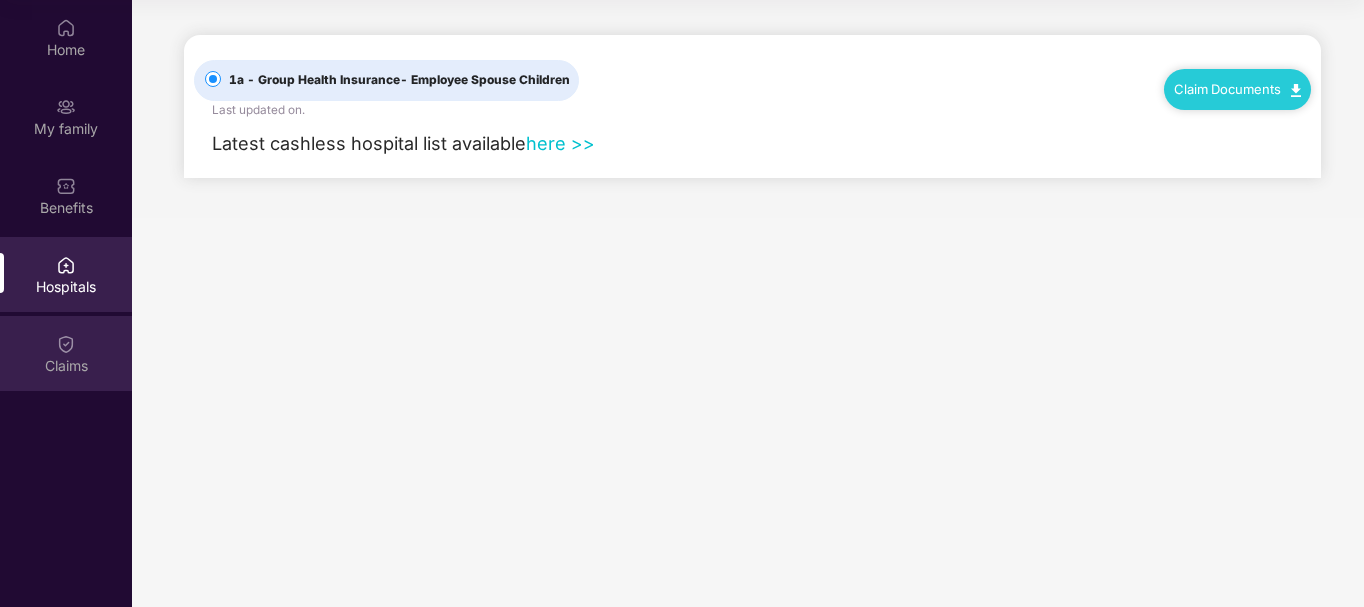 click on "Claims" at bounding box center (66, 353) 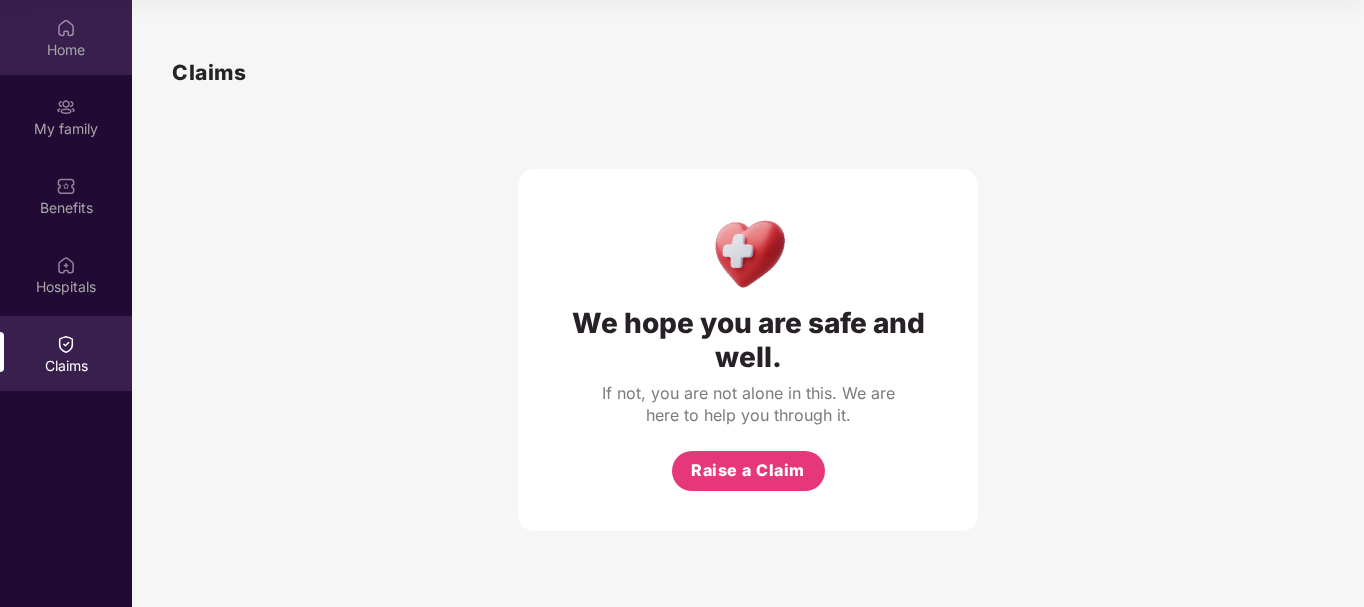 click on "Home" at bounding box center [66, 50] 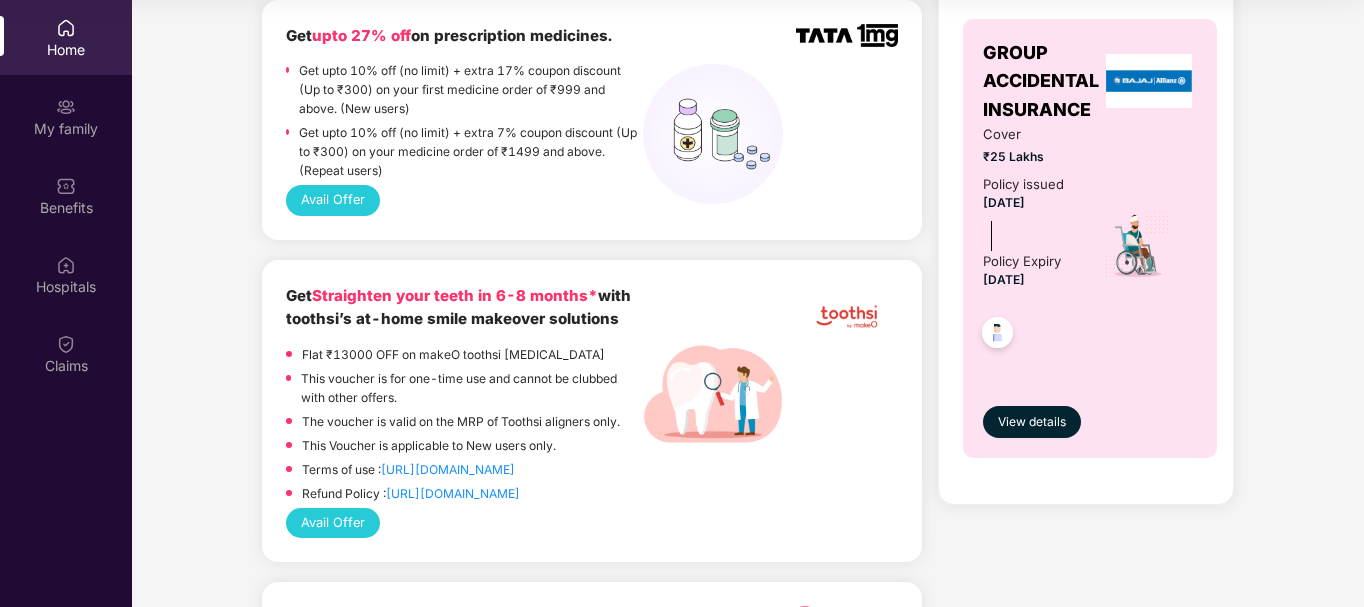 scroll, scrollTop: 785, scrollLeft: 0, axis: vertical 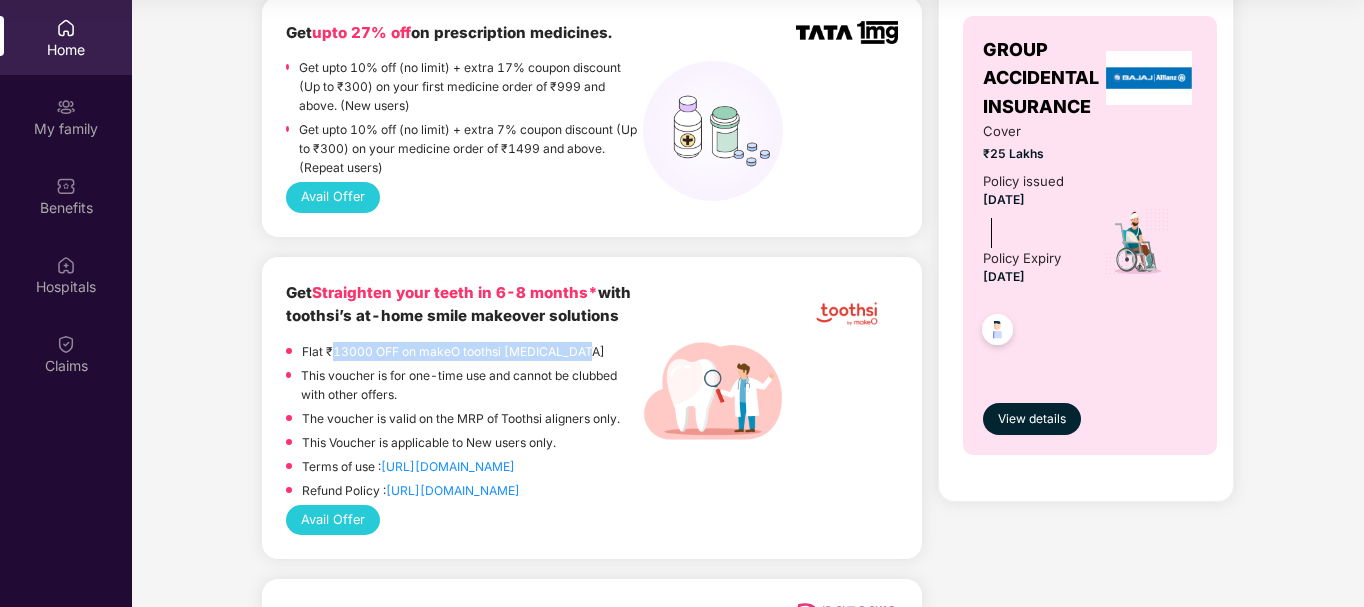 drag, startPoint x: 336, startPoint y: 332, endPoint x: 572, endPoint y: 331, distance: 236.00212 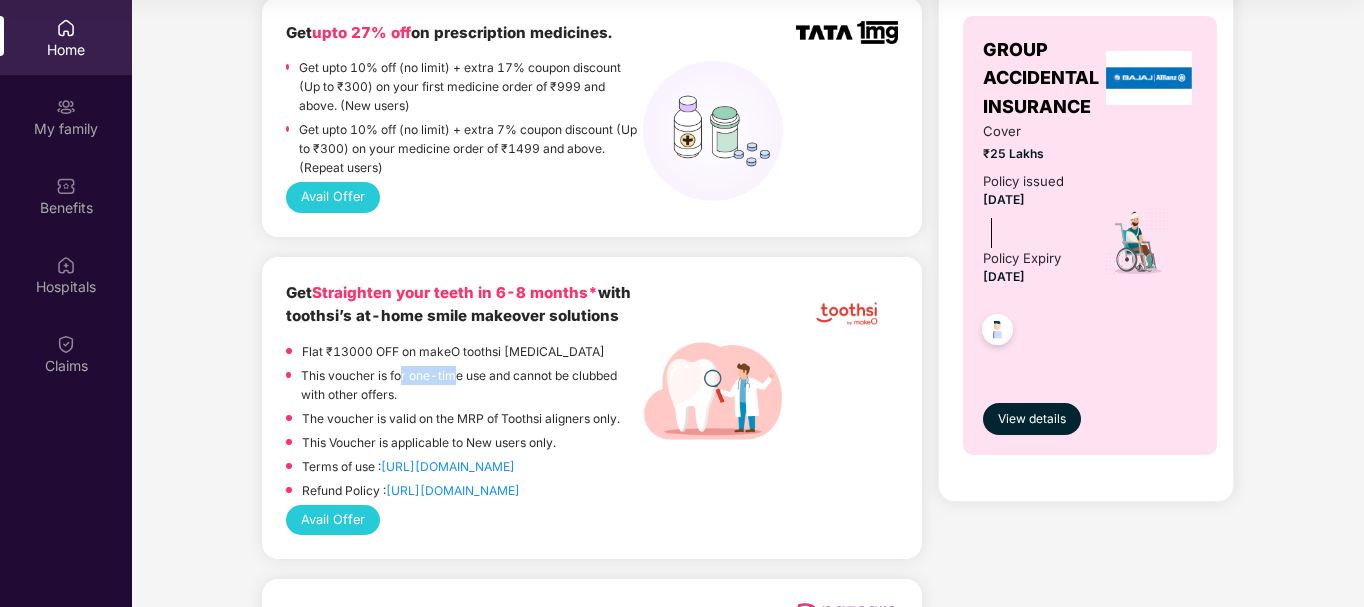 drag, startPoint x: 401, startPoint y: 355, endPoint x: 459, endPoint y: 353, distance: 58.034473 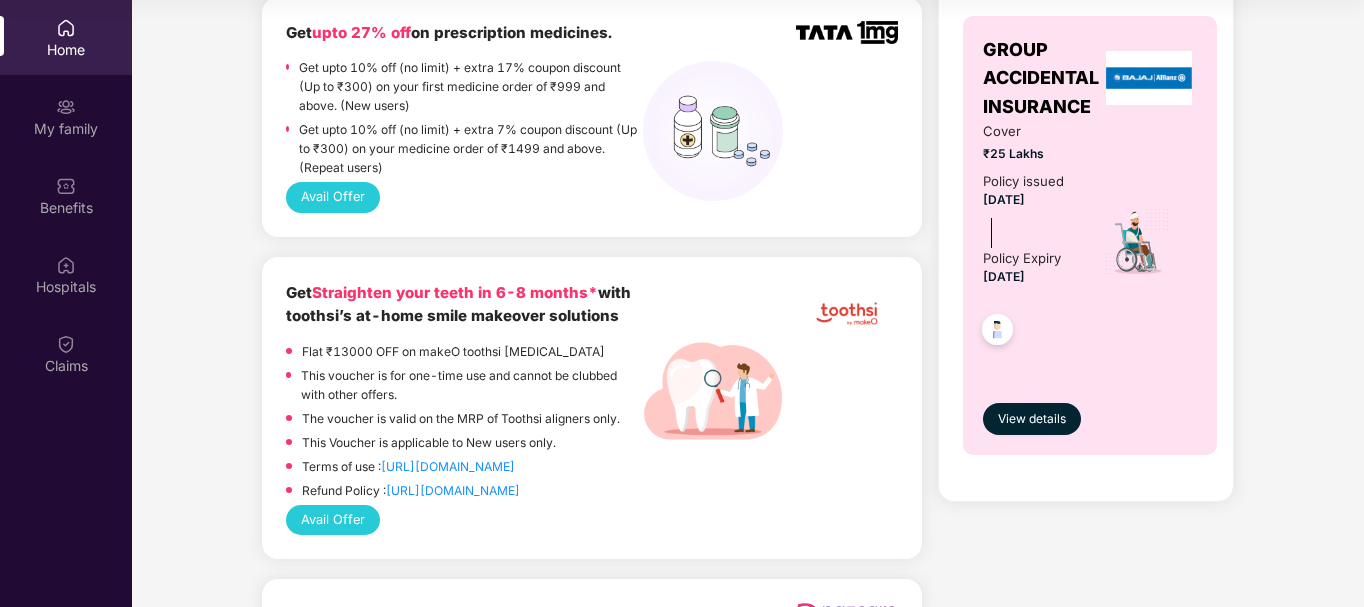 click on "This voucher is for one-time use and cannot be clubbed with other offers." at bounding box center (472, 385) 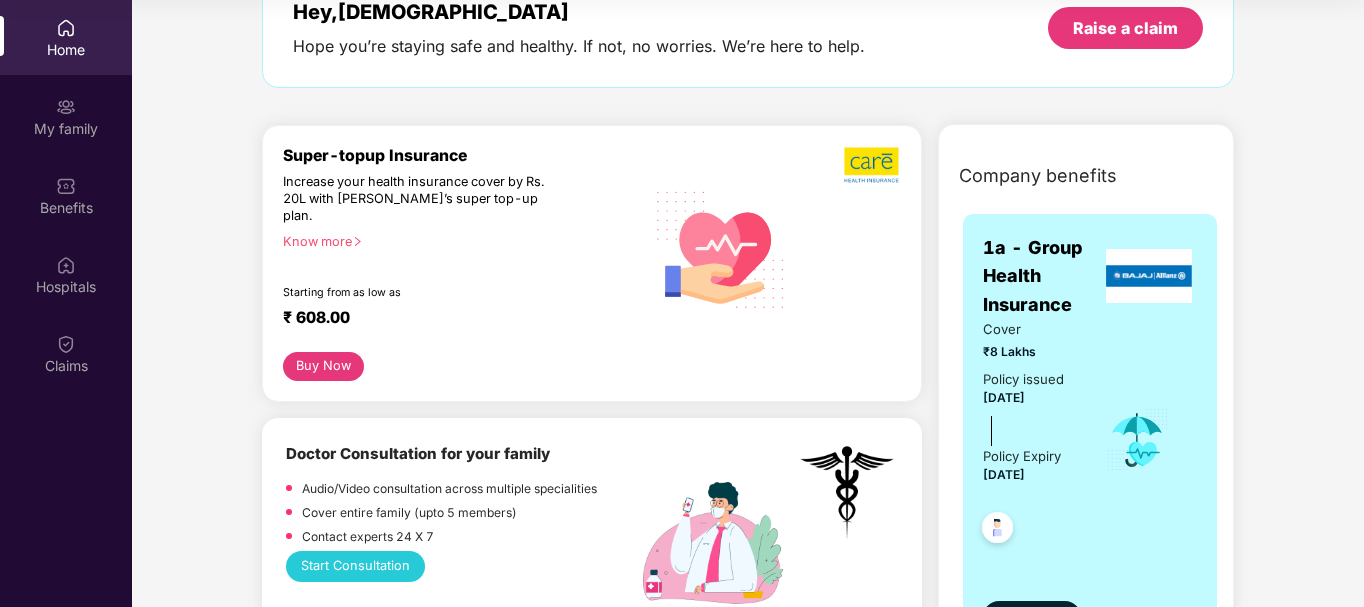 scroll, scrollTop: 127, scrollLeft: 0, axis: vertical 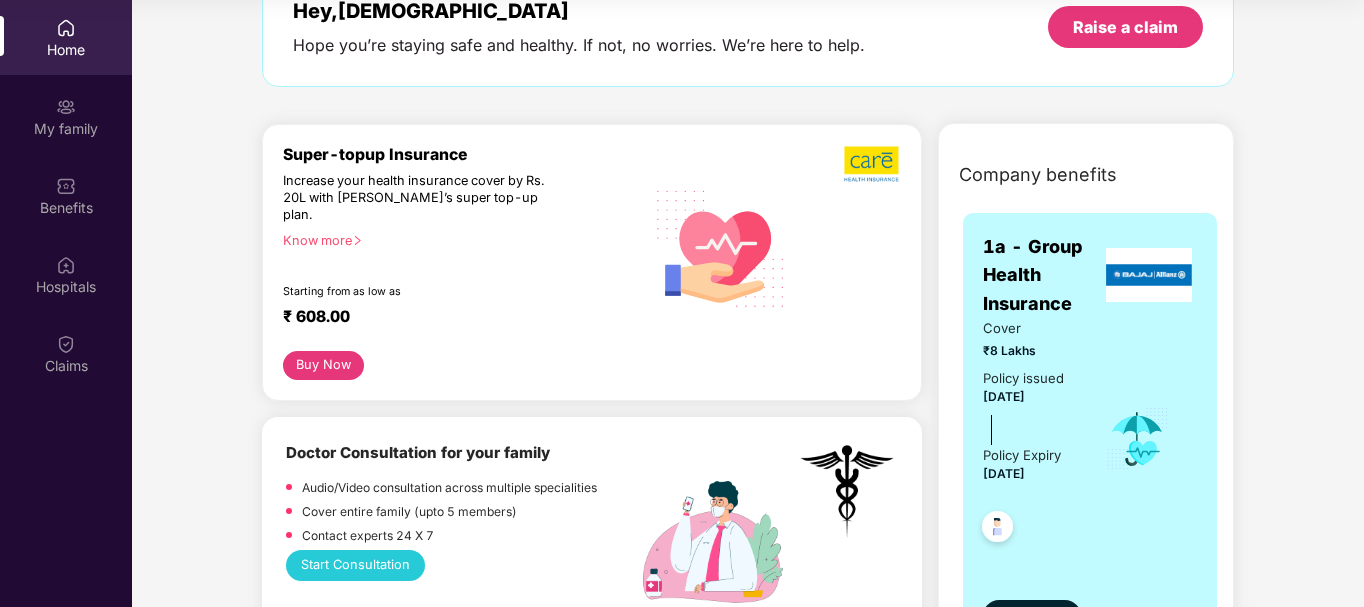 click on "Buy Now" at bounding box center [323, 365] 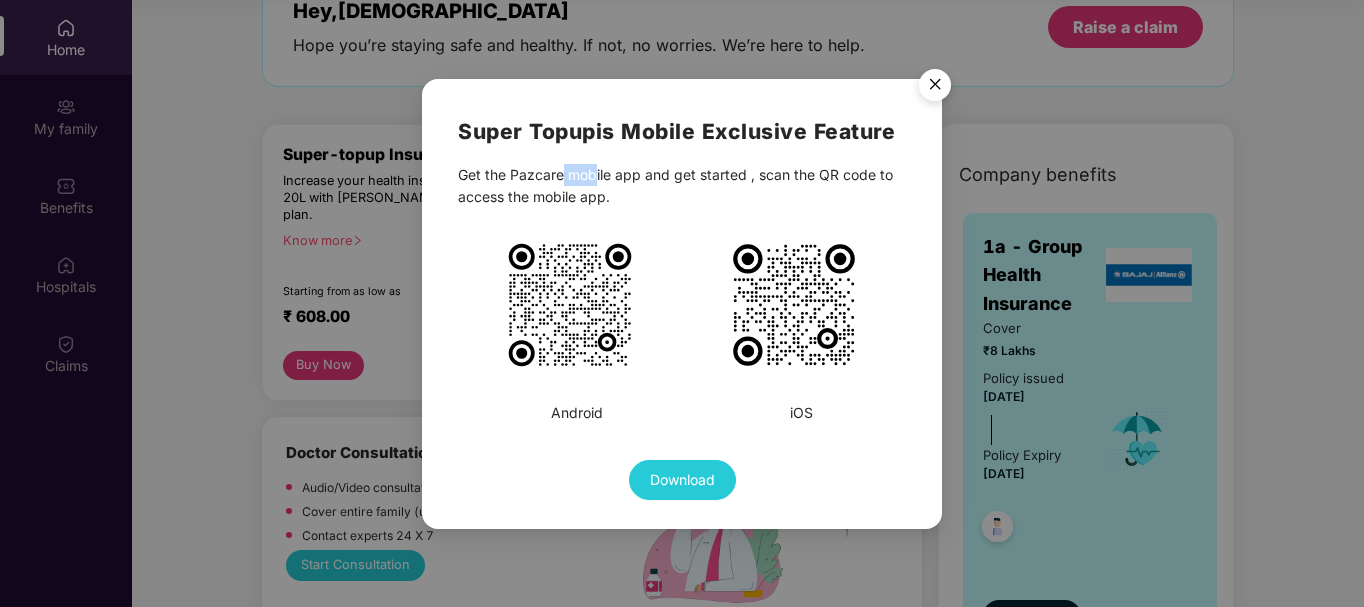 drag, startPoint x: 593, startPoint y: 183, endPoint x: 564, endPoint y: 172, distance: 31.016125 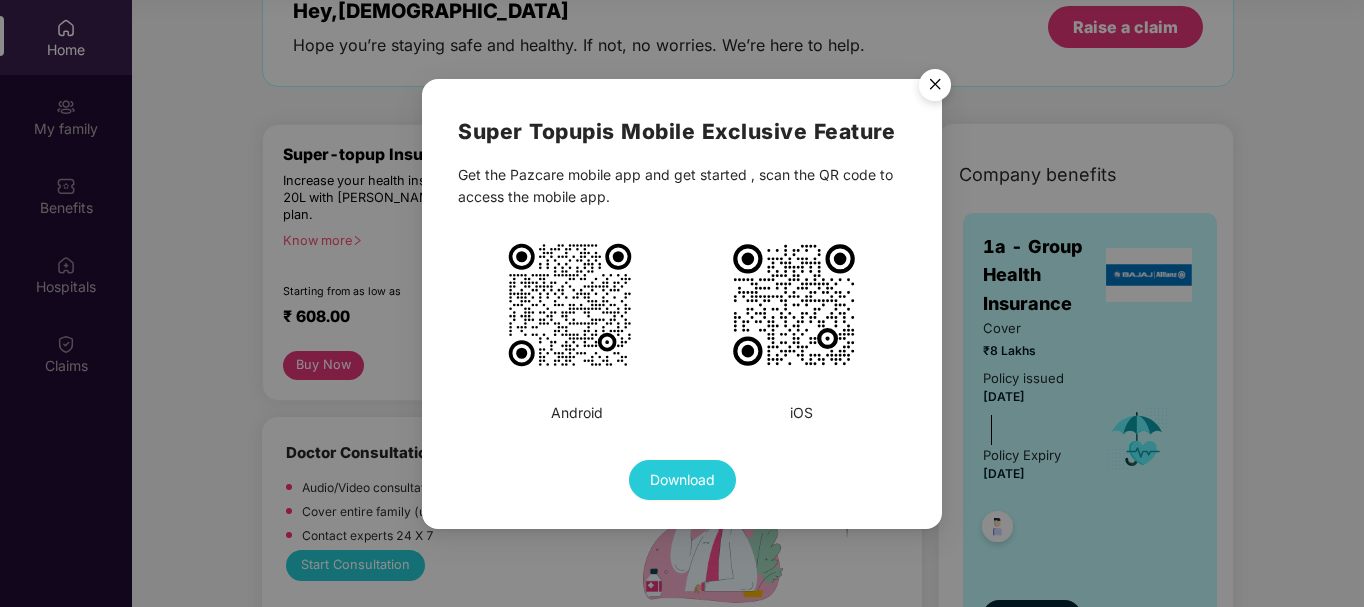 click at bounding box center [935, 88] 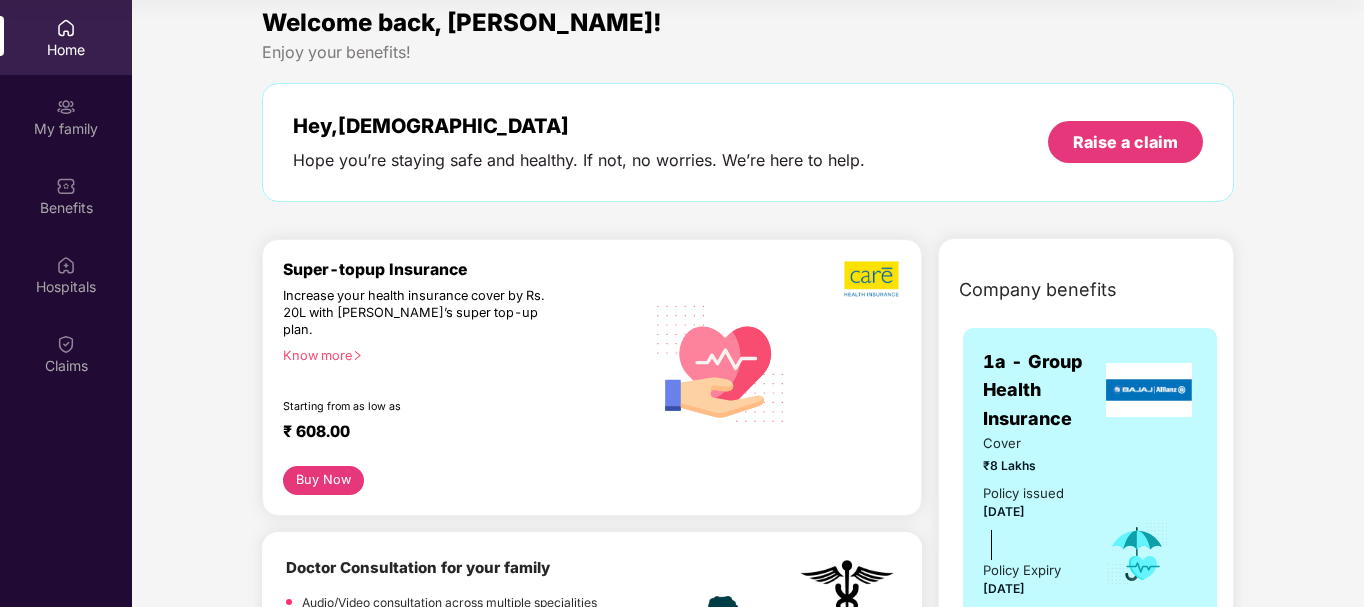 scroll, scrollTop: 0, scrollLeft: 0, axis: both 